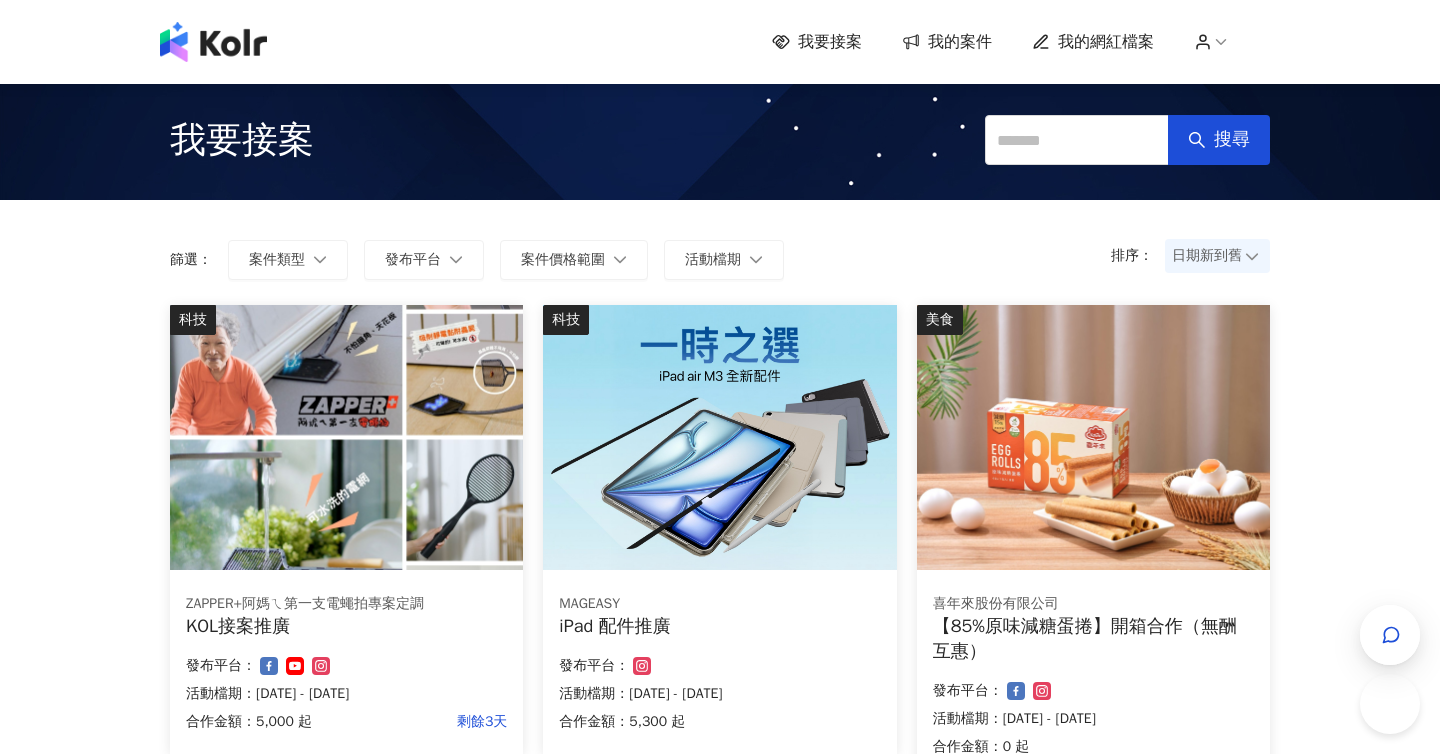 scroll, scrollTop: 492, scrollLeft: 0, axis: vertical 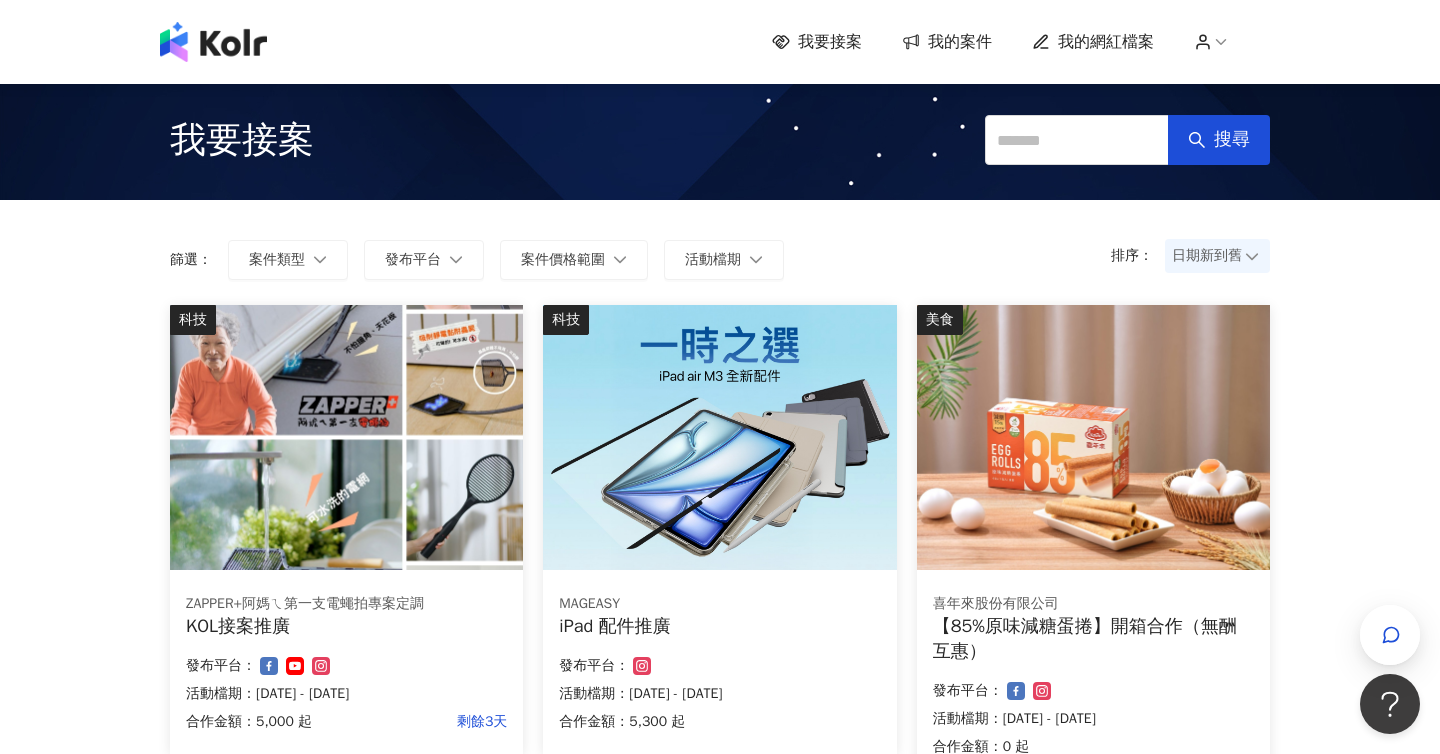 click on "我要接案 我的案件 我的網紅檔案" at bounding box center (720, 42) 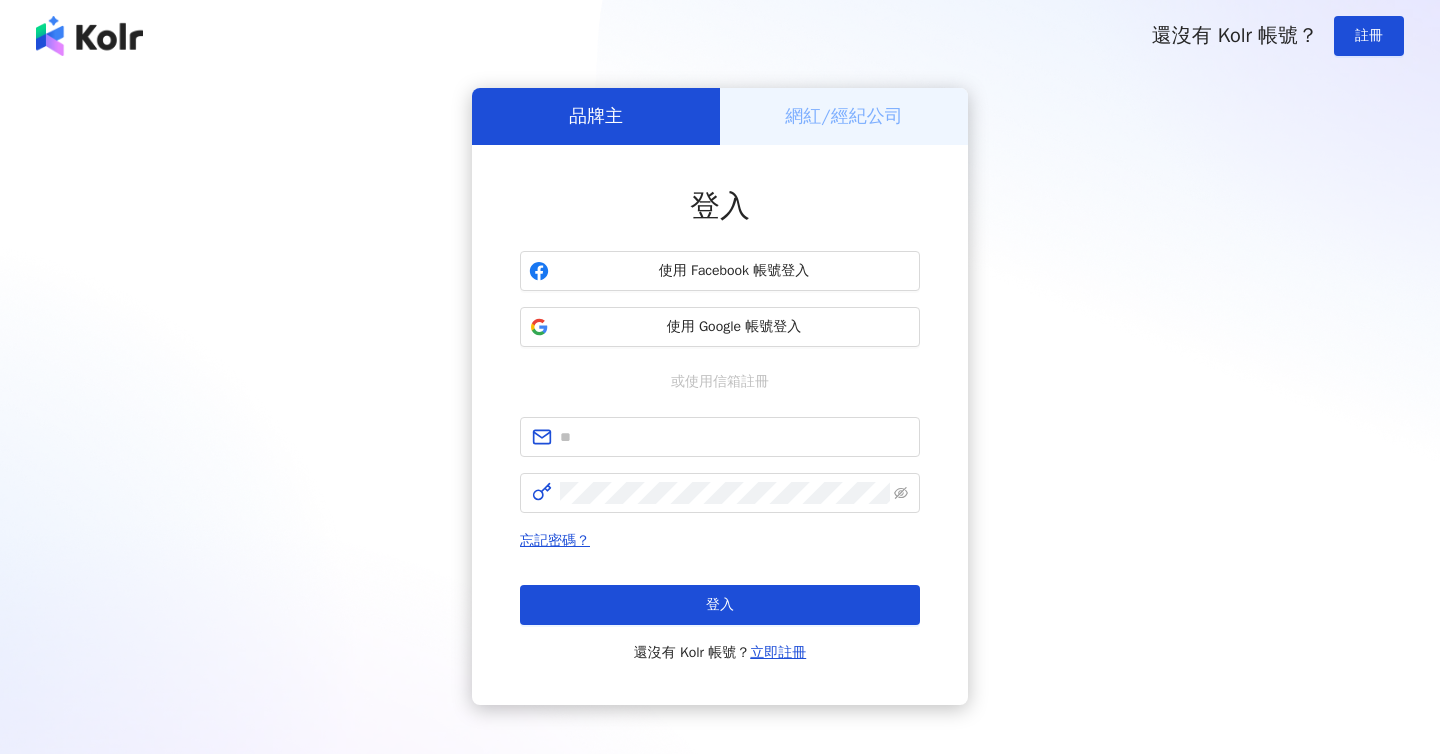 scroll, scrollTop: 0, scrollLeft: 0, axis: both 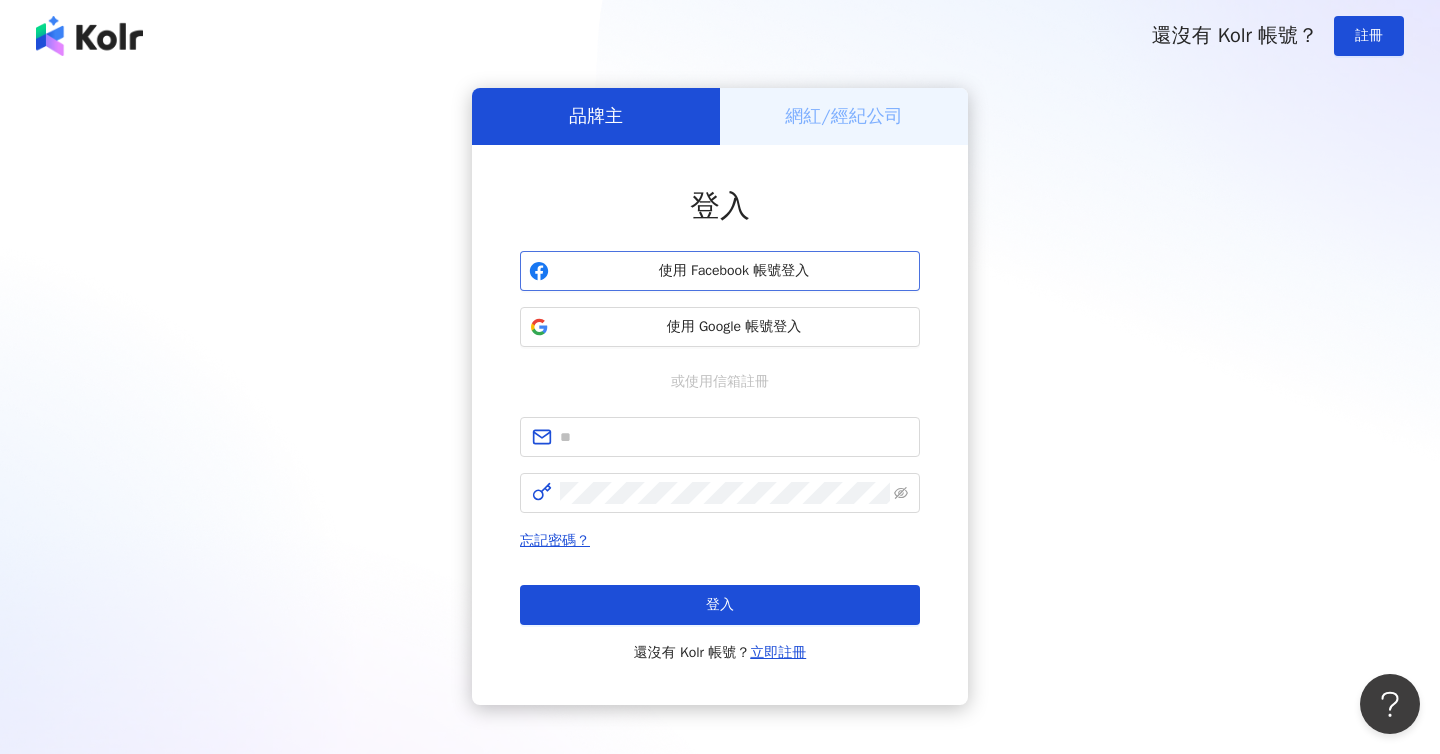click on "使用 Facebook 帳號登入" at bounding box center [734, 271] 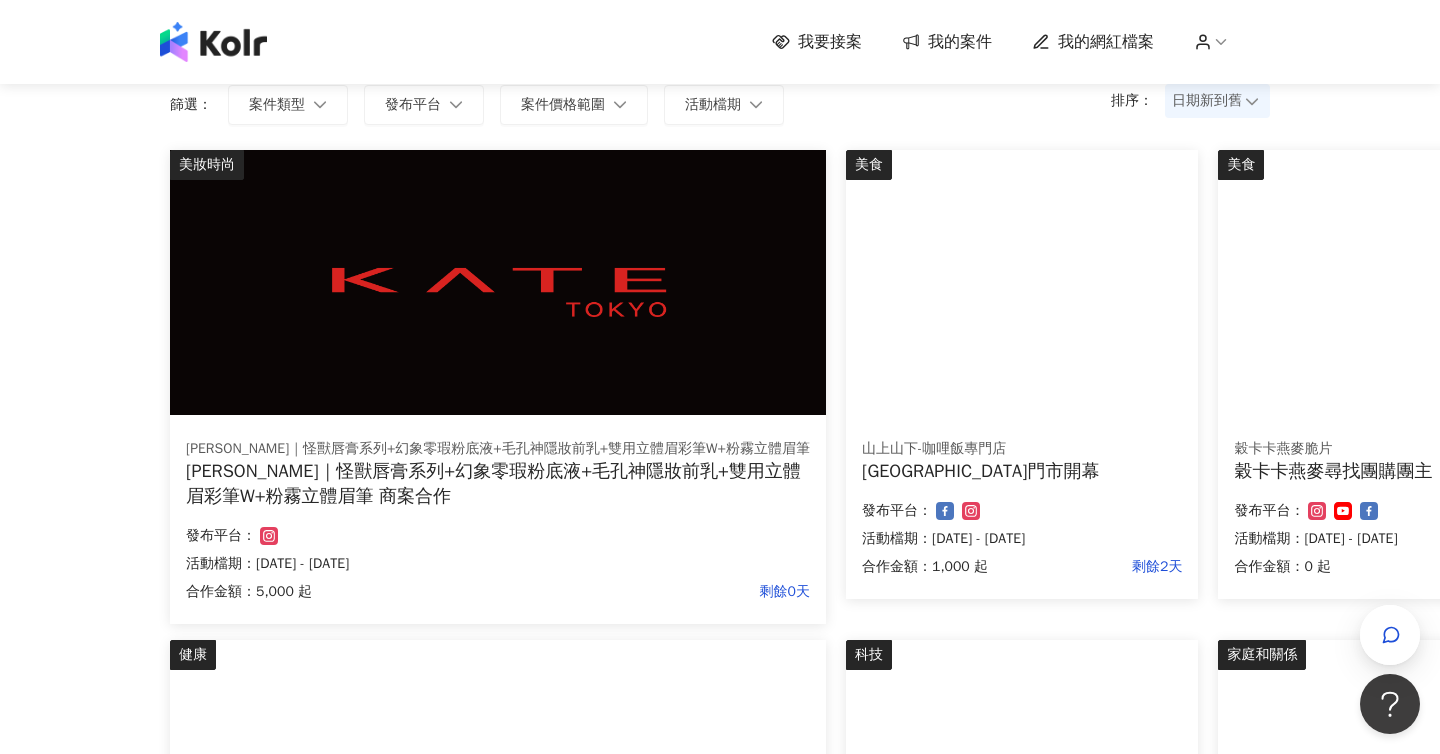scroll, scrollTop: 0, scrollLeft: 0, axis: both 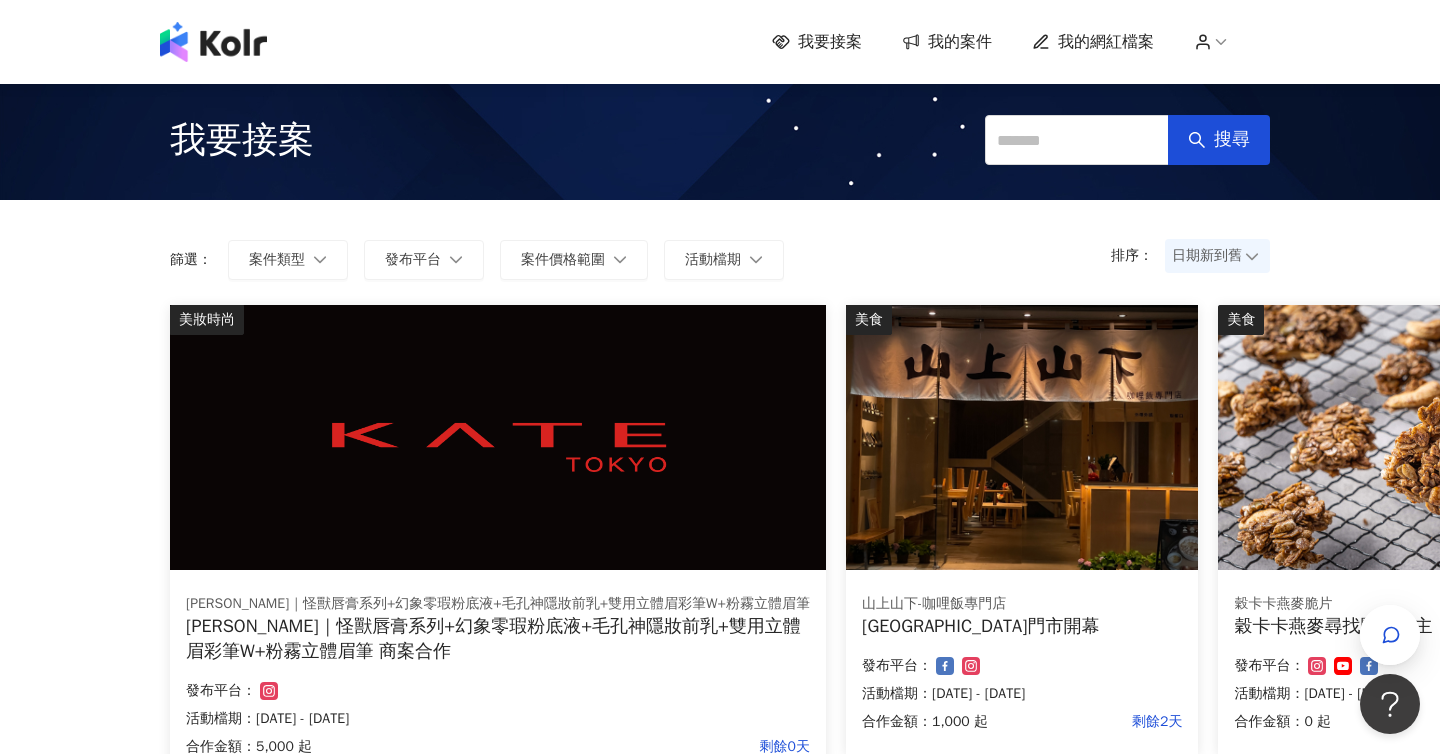 click on "我要接案" at bounding box center [830, 42] 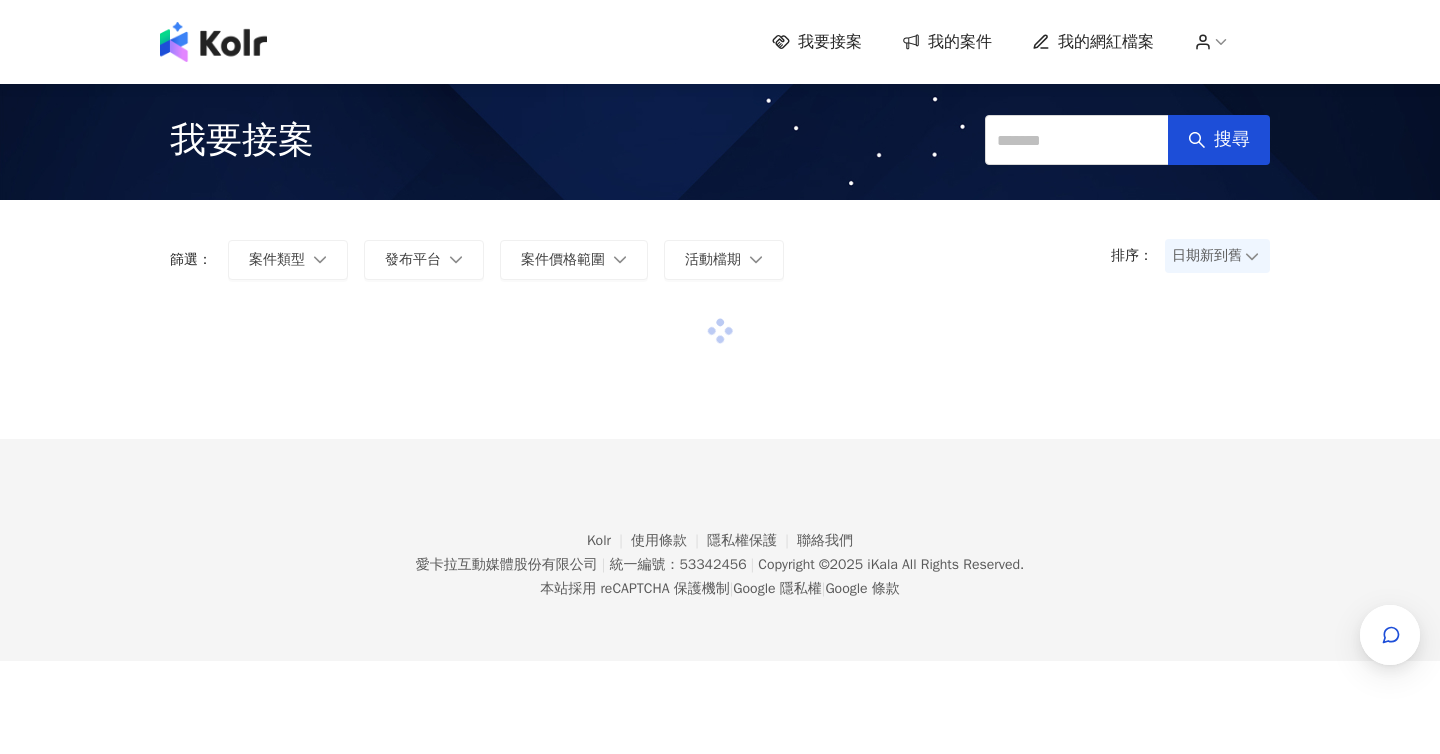 scroll, scrollTop: 0, scrollLeft: 0, axis: both 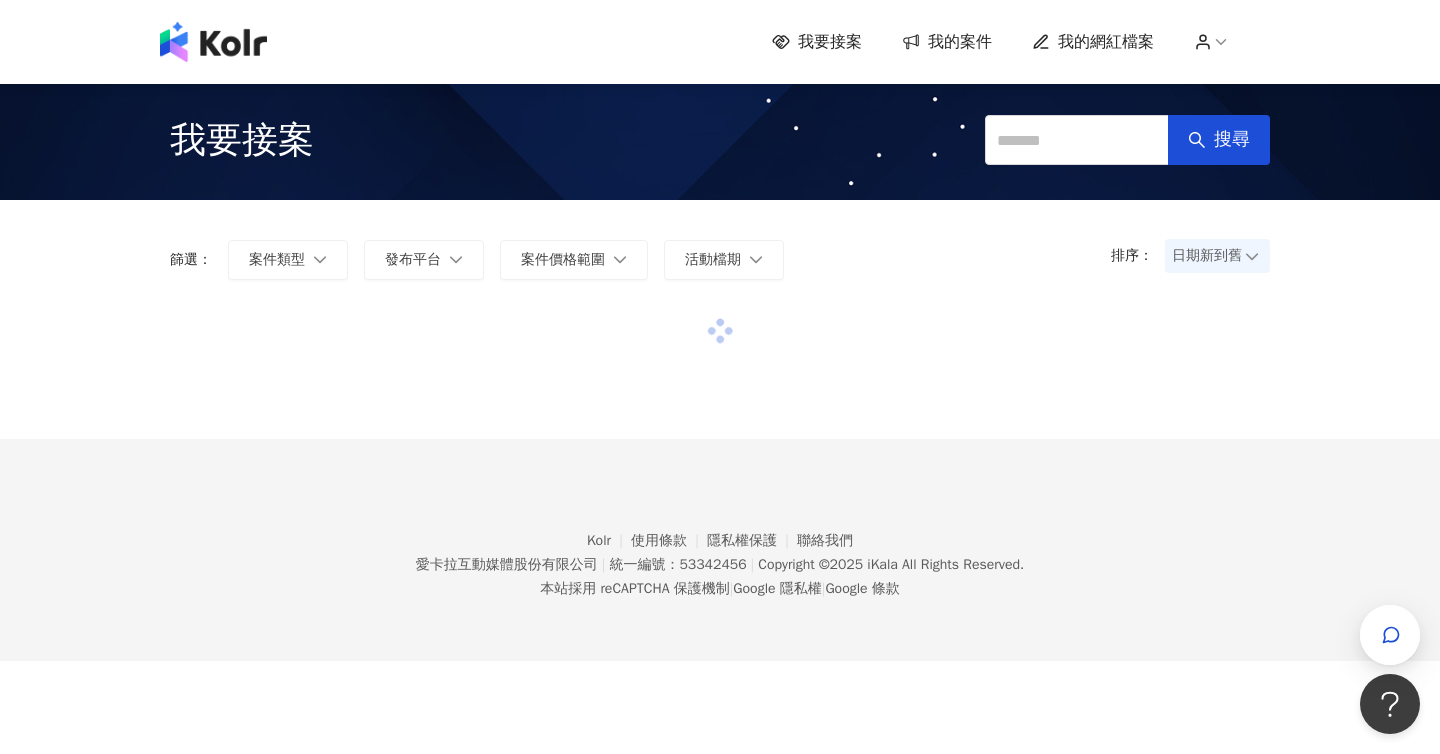 click on "我要接案" at bounding box center (830, 42) 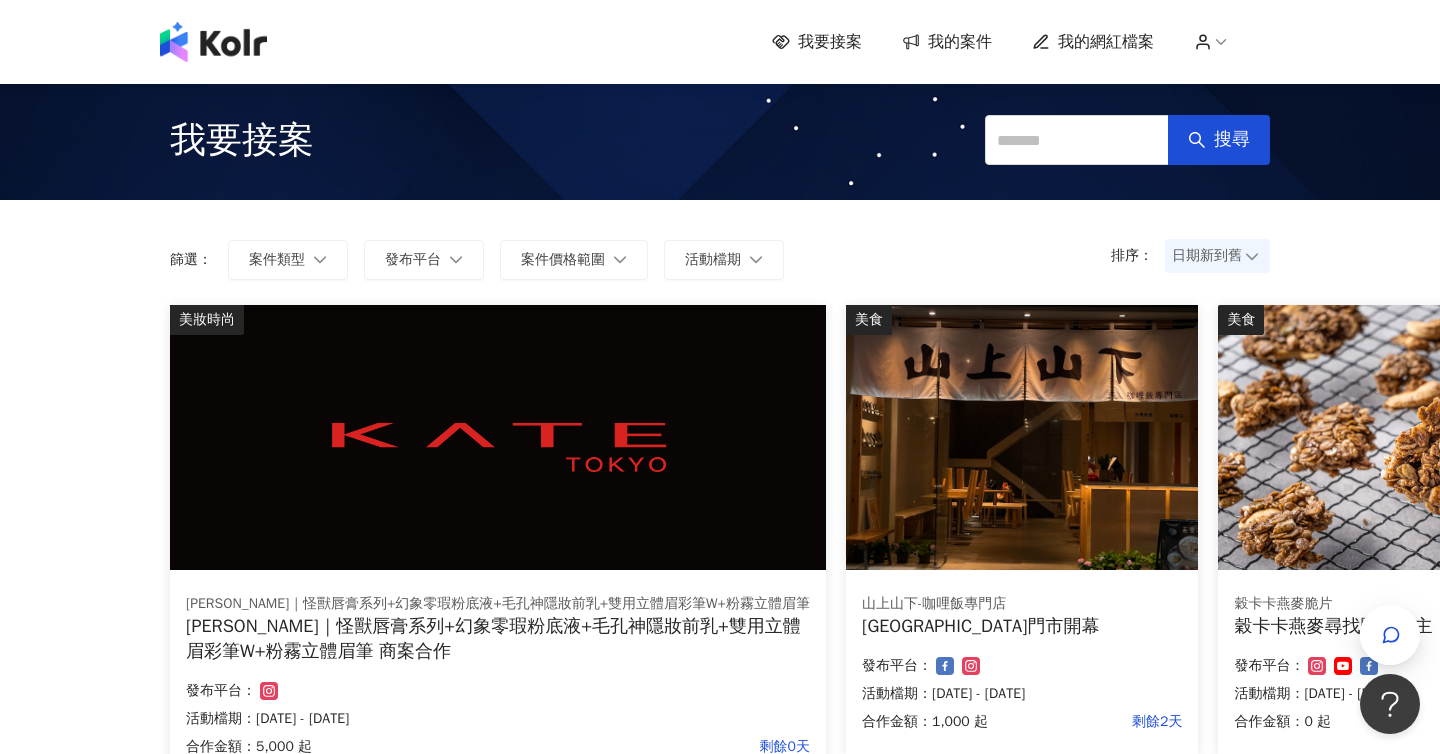 click on "我要接案" at bounding box center [830, 42] 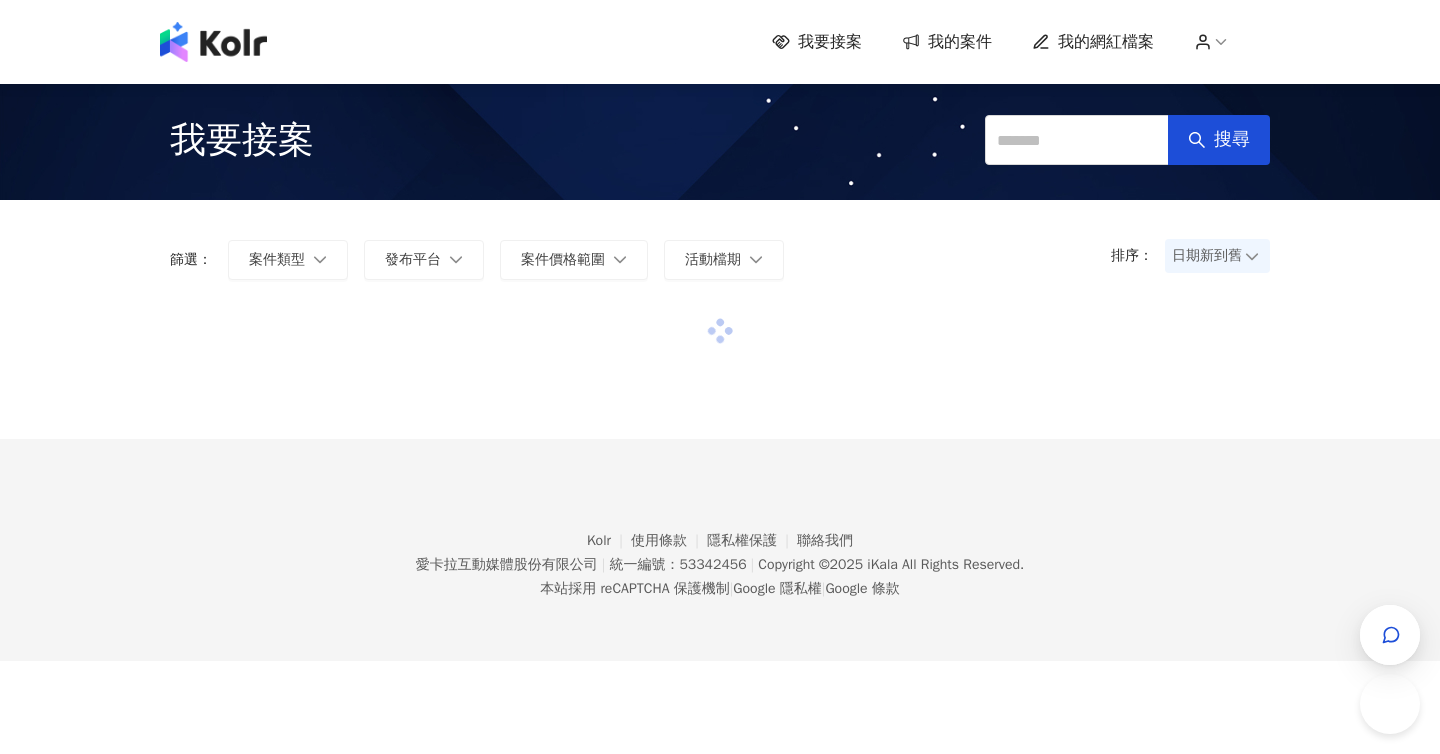 scroll, scrollTop: 0, scrollLeft: 0, axis: both 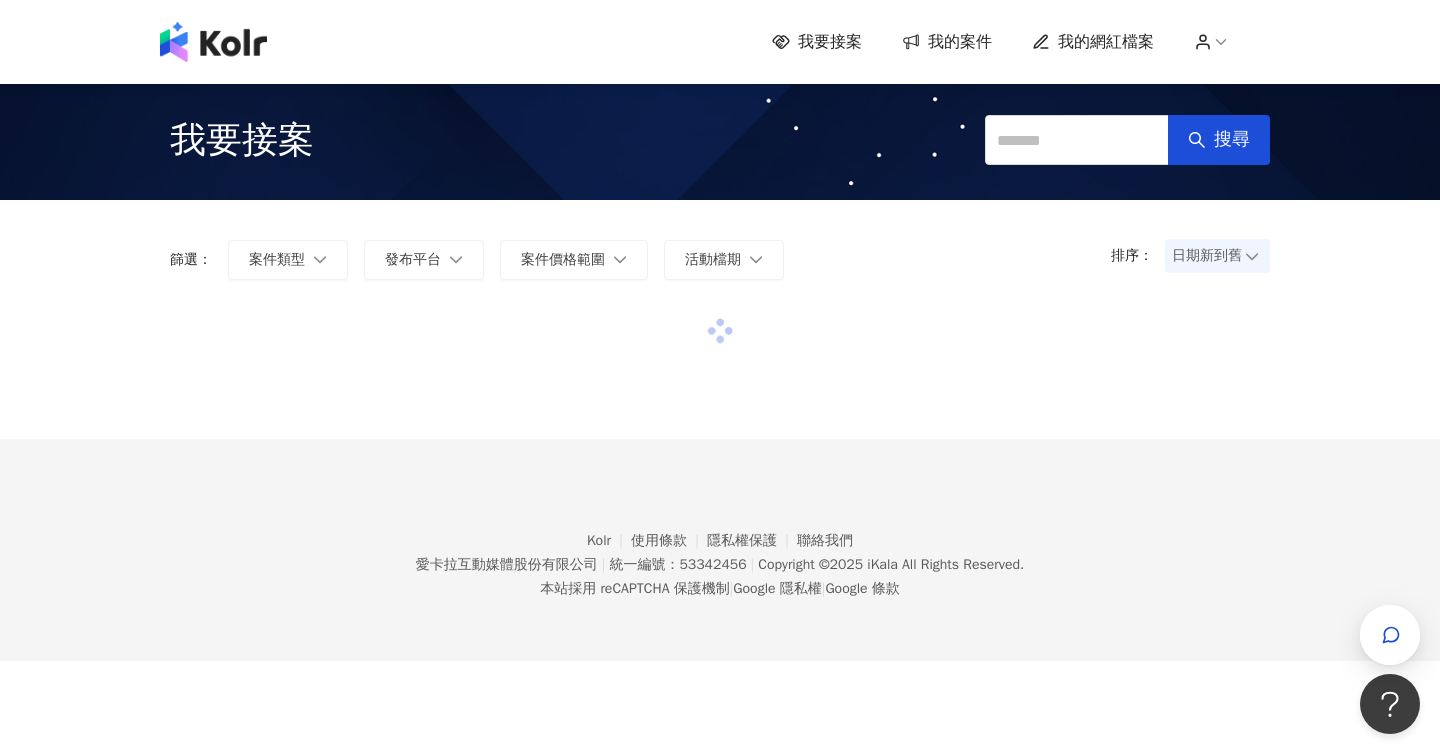 click on "我要接案" at bounding box center [830, 42] 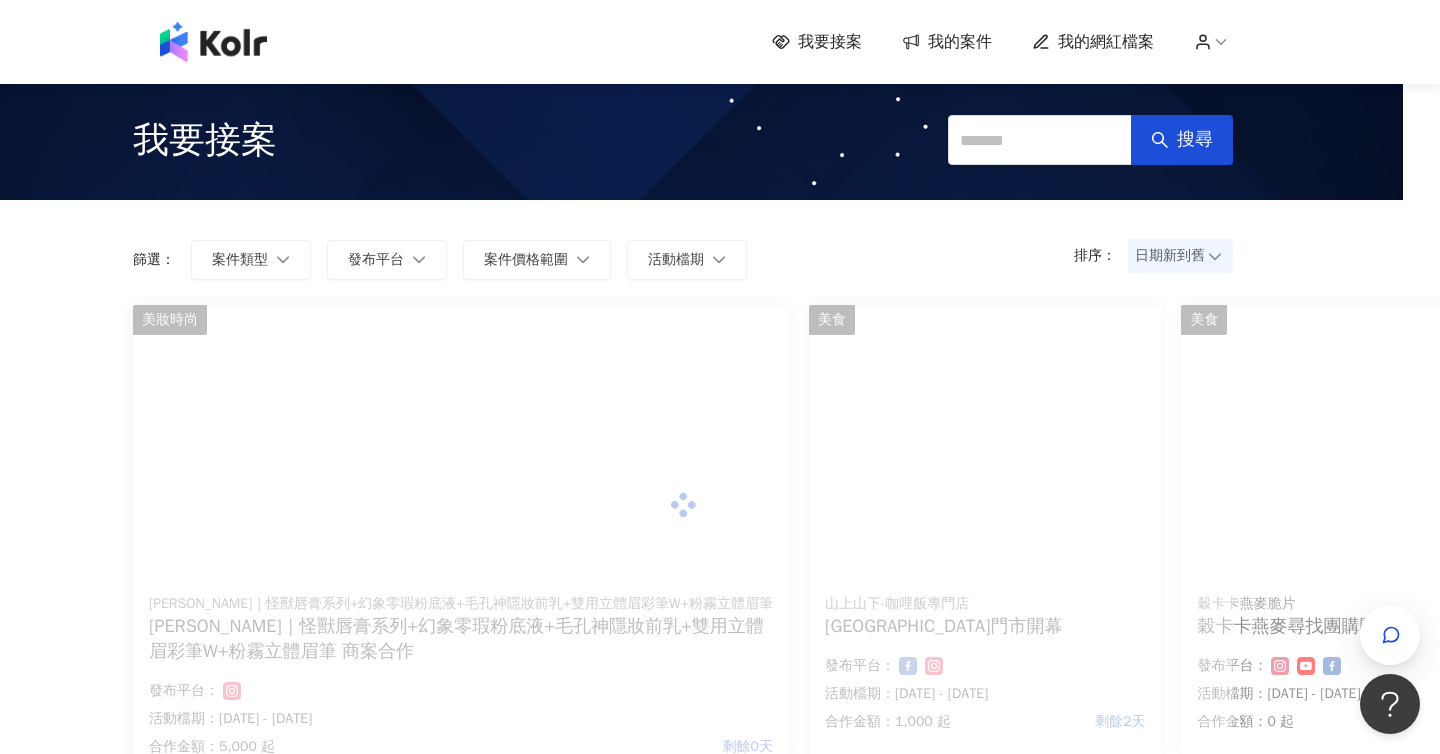 scroll, scrollTop: 0, scrollLeft: 82, axis: horizontal 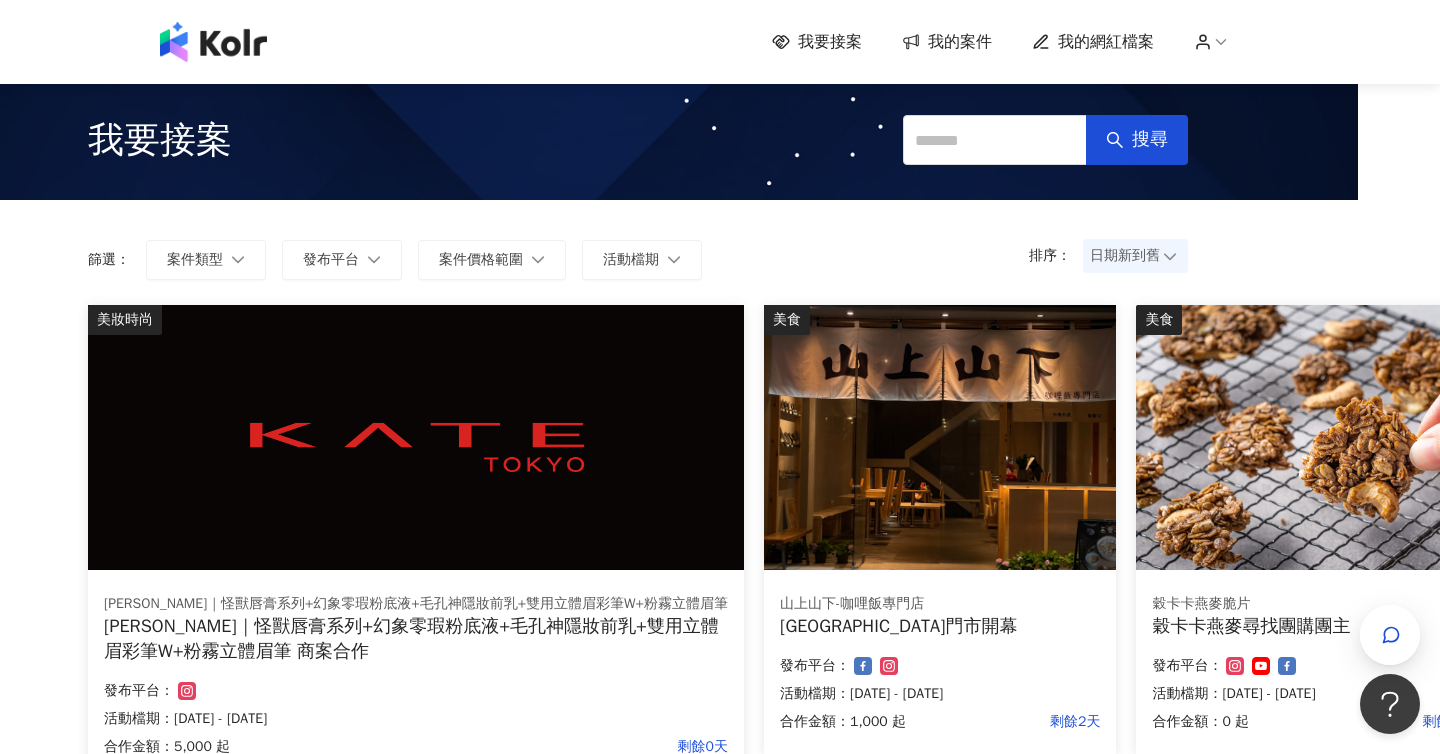 click on "我要接案" at bounding box center (830, 42) 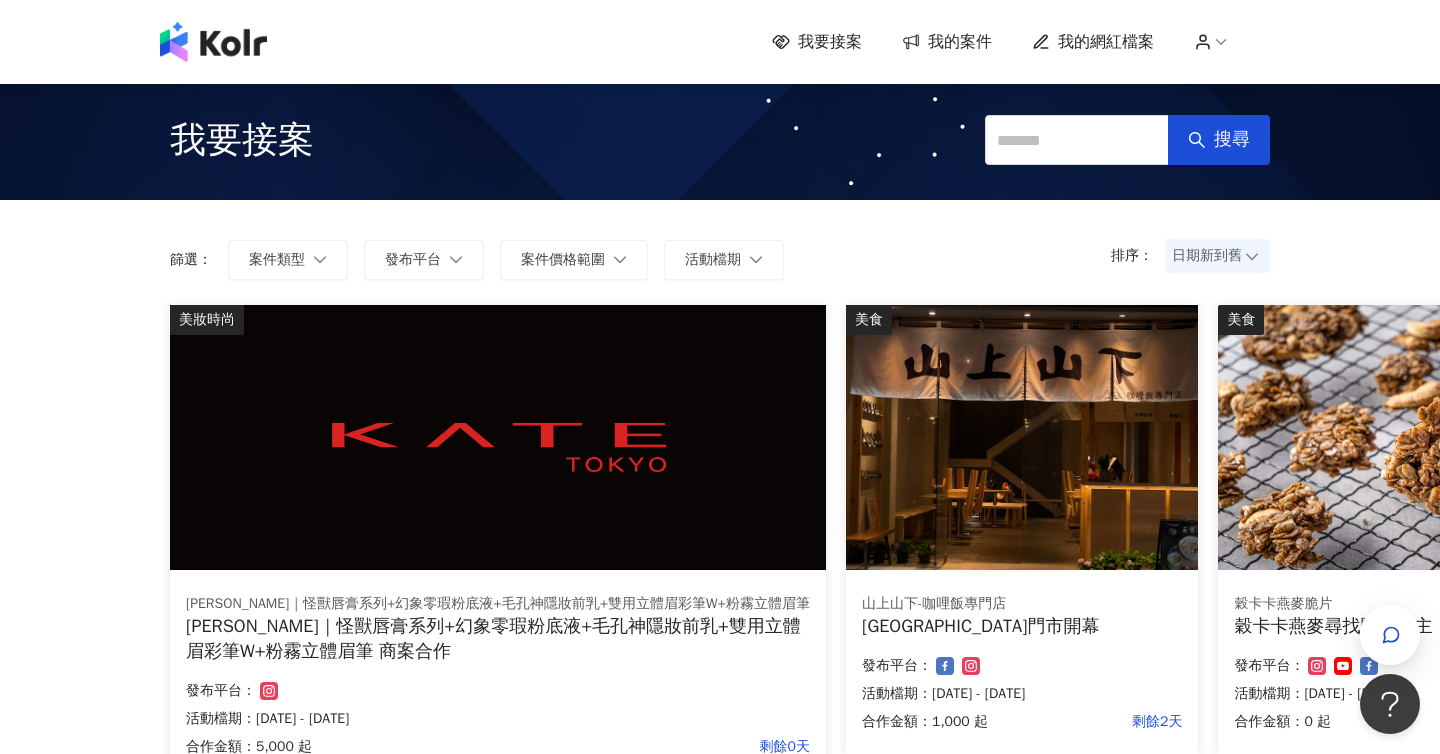 click on "我要接案" at bounding box center (830, 42) 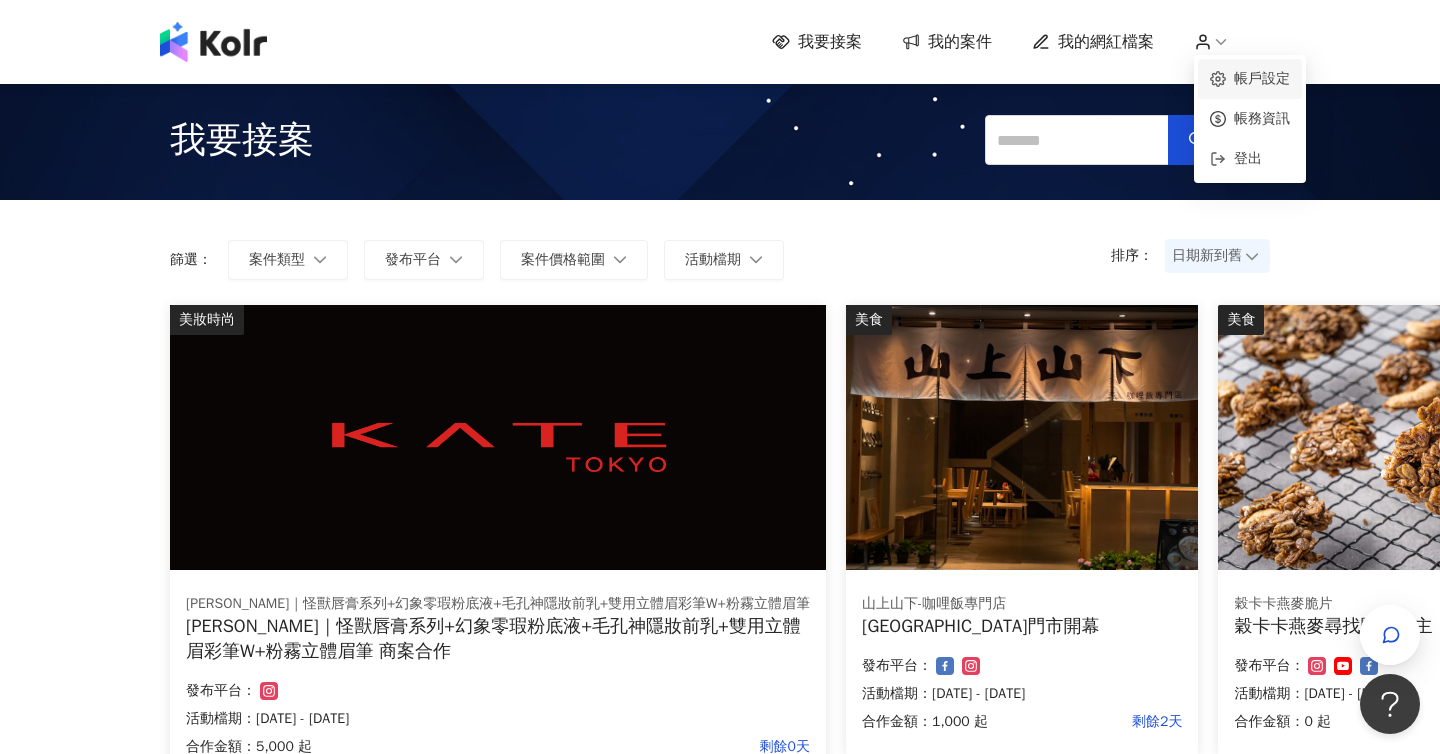 click on "帳戶設定" at bounding box center (1262, 78) 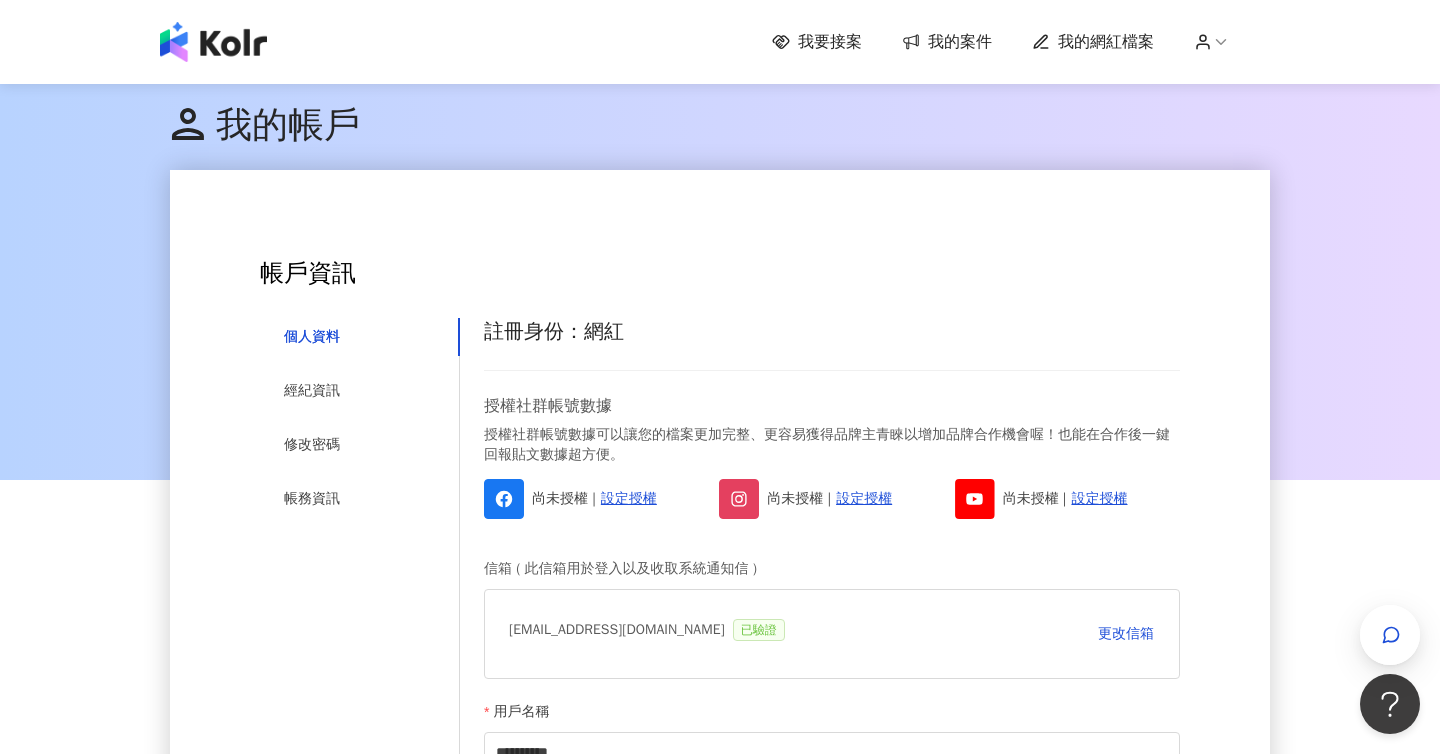 click on "我要接案" at bounding box center (830, 42) 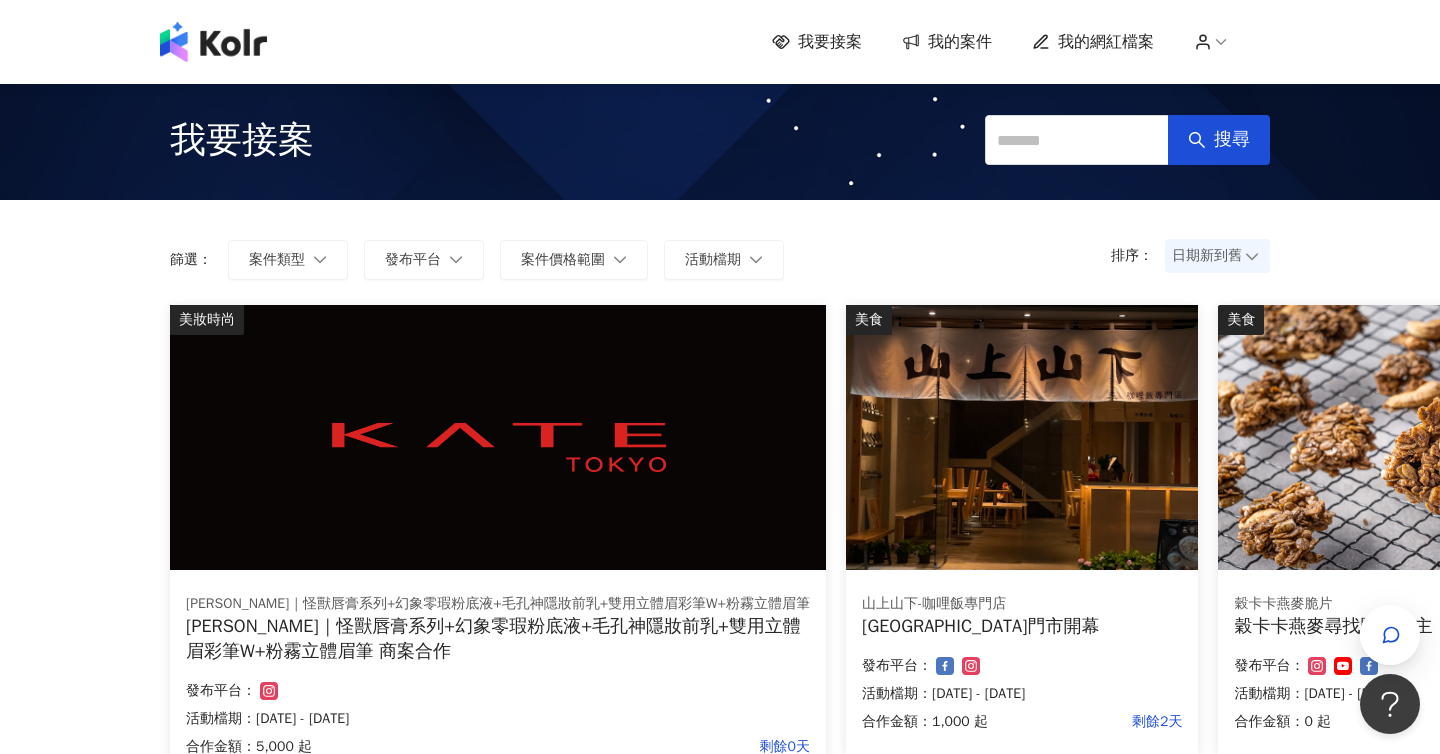 click 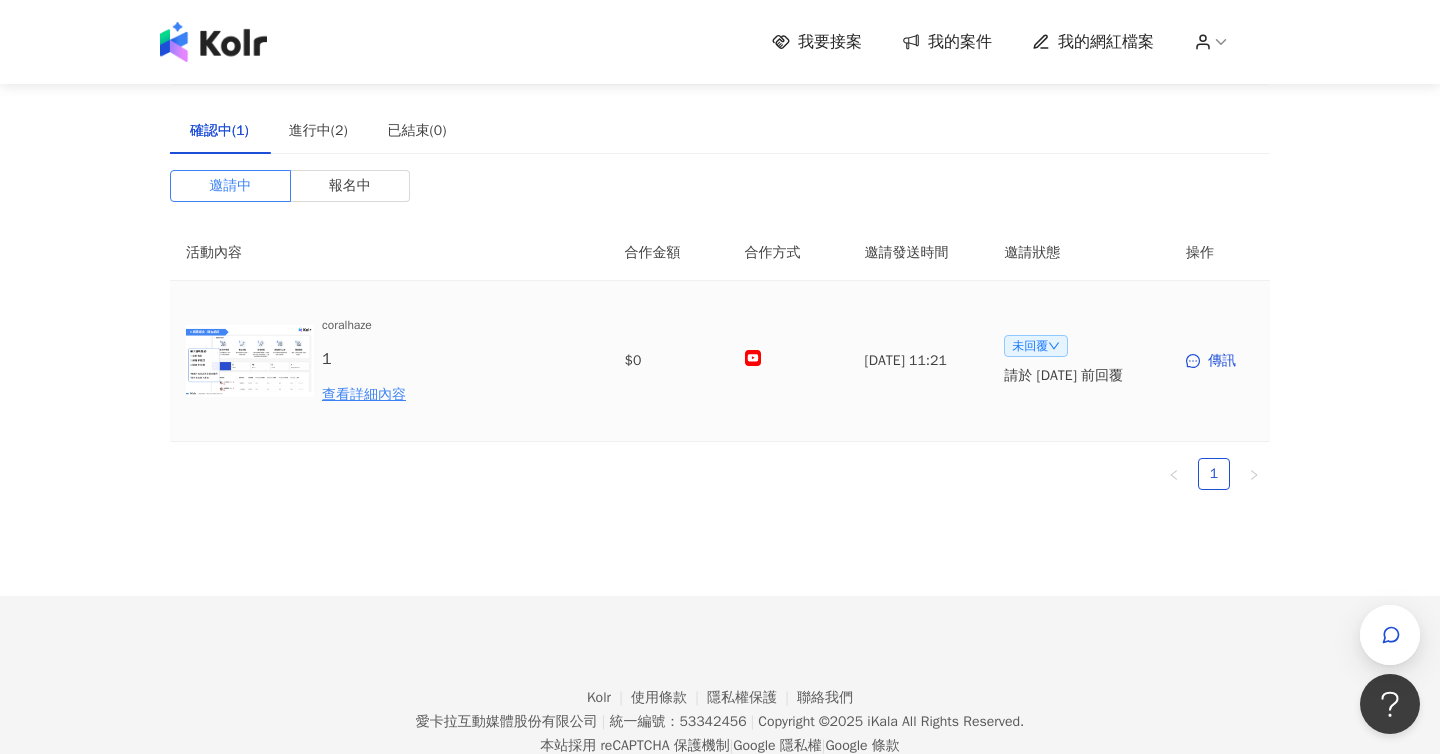 click 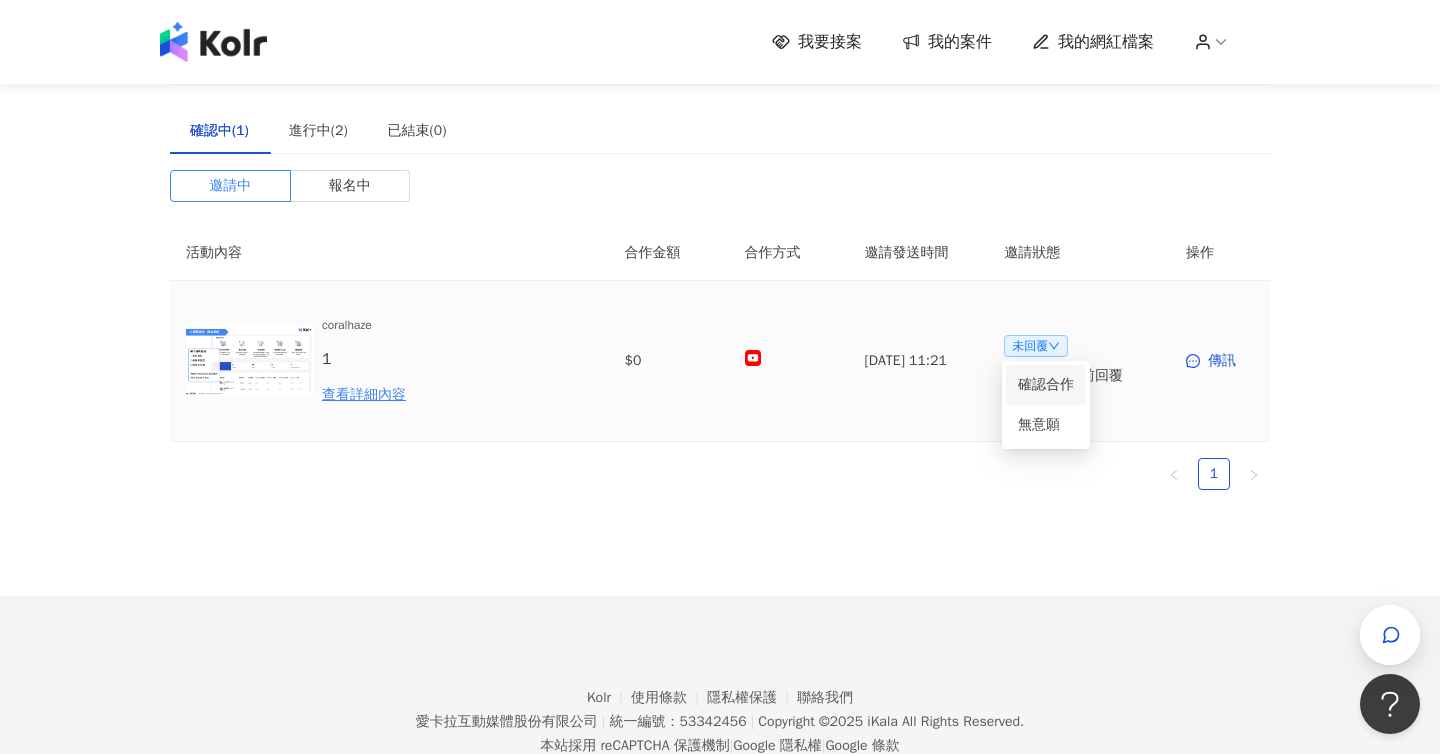 click on "確認合作" at bounding box center (1046, 385) 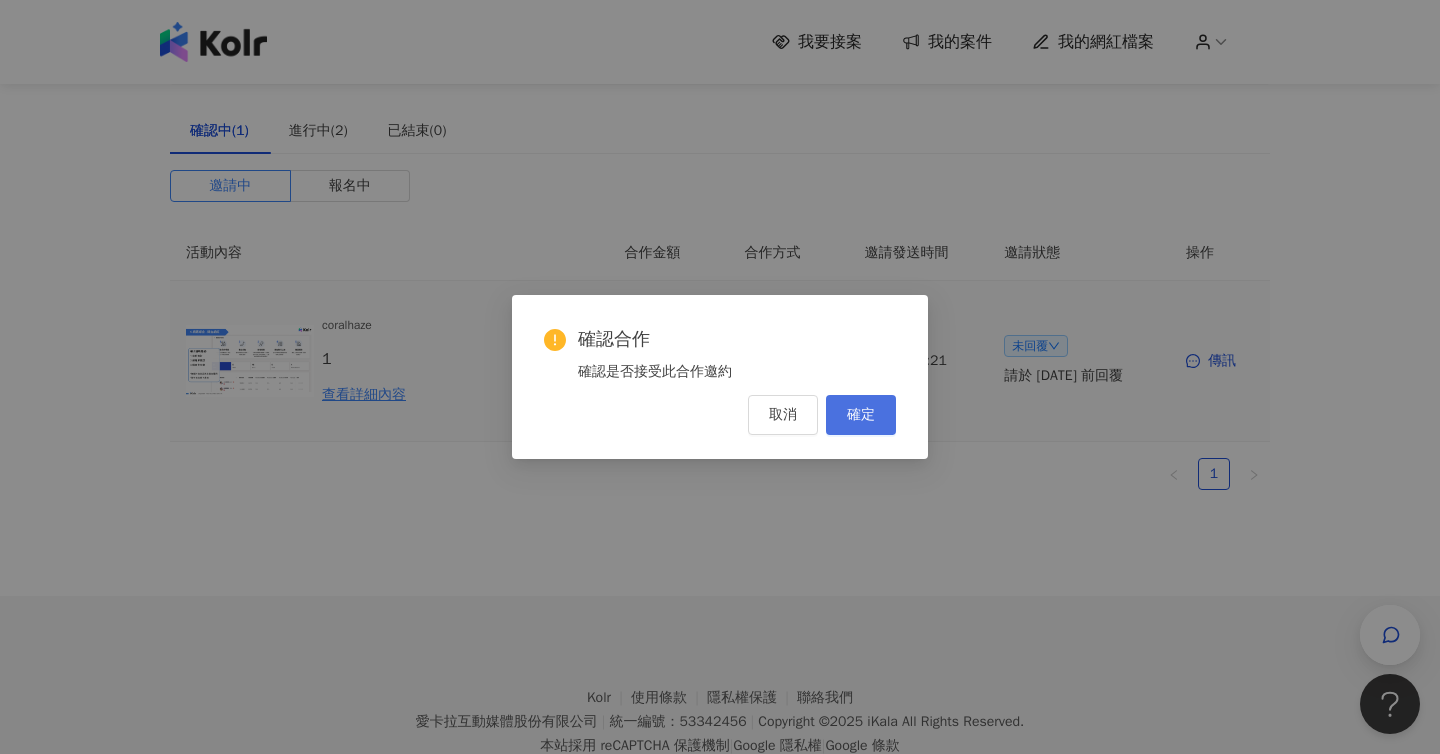 click on "確定" at bounding box center [861, 415] 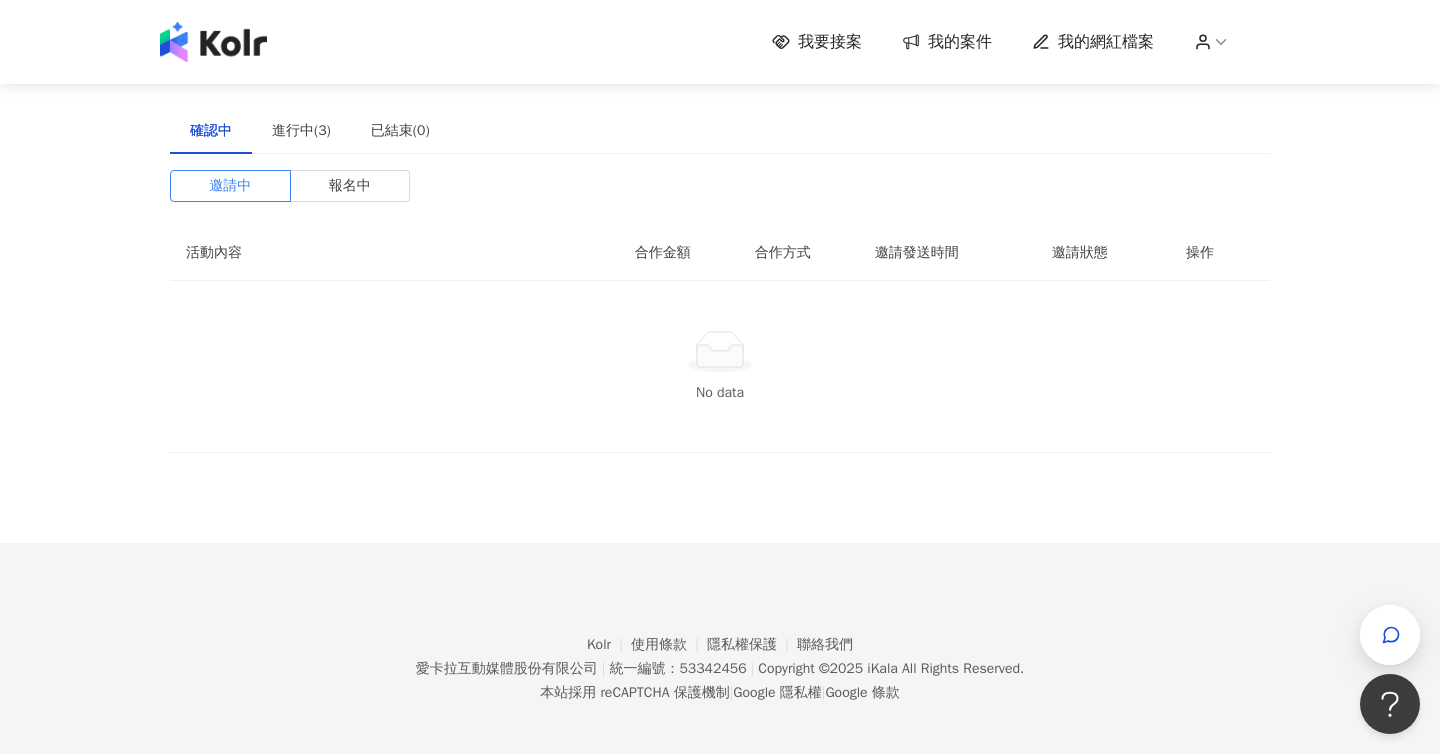 click on "No data" at bounding box center [720, 366] 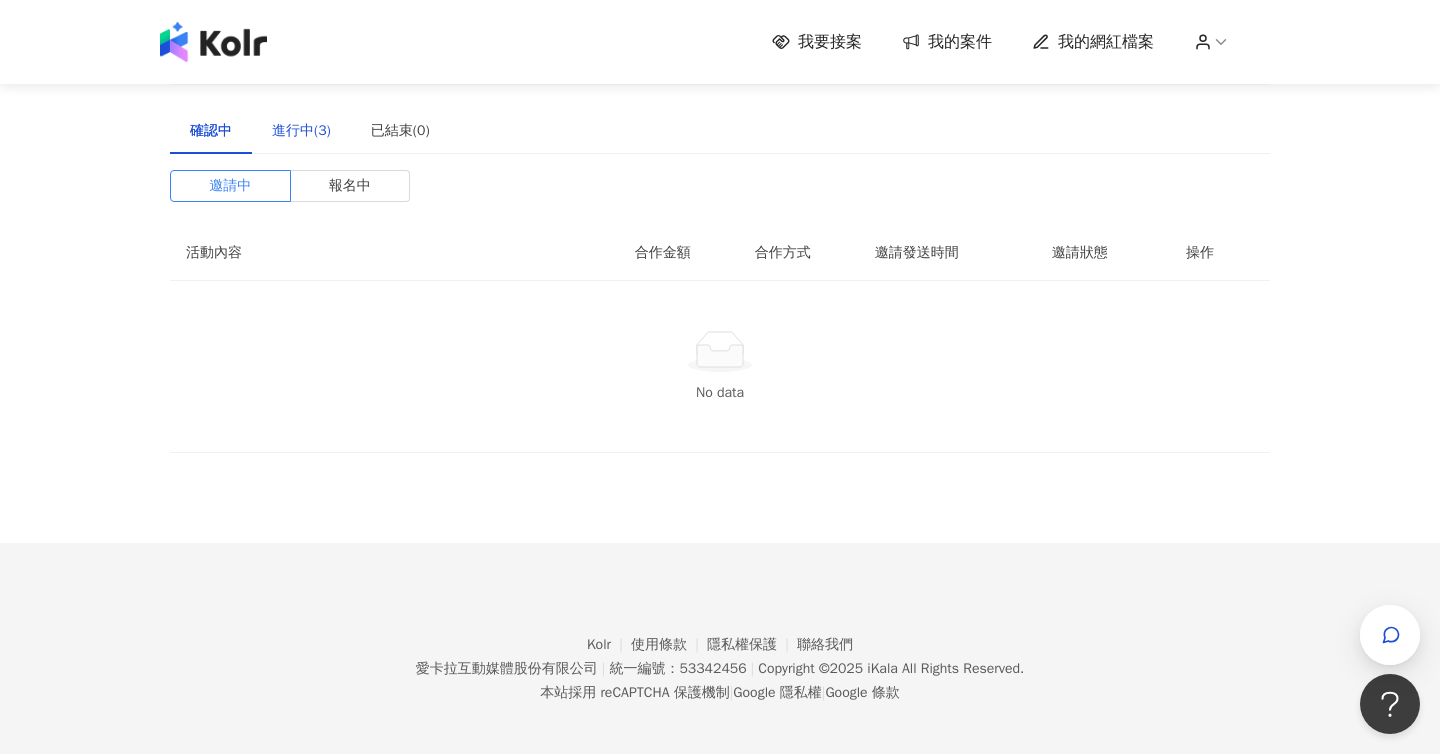 click on "進行中(3)" at bounding box center (301, 131) 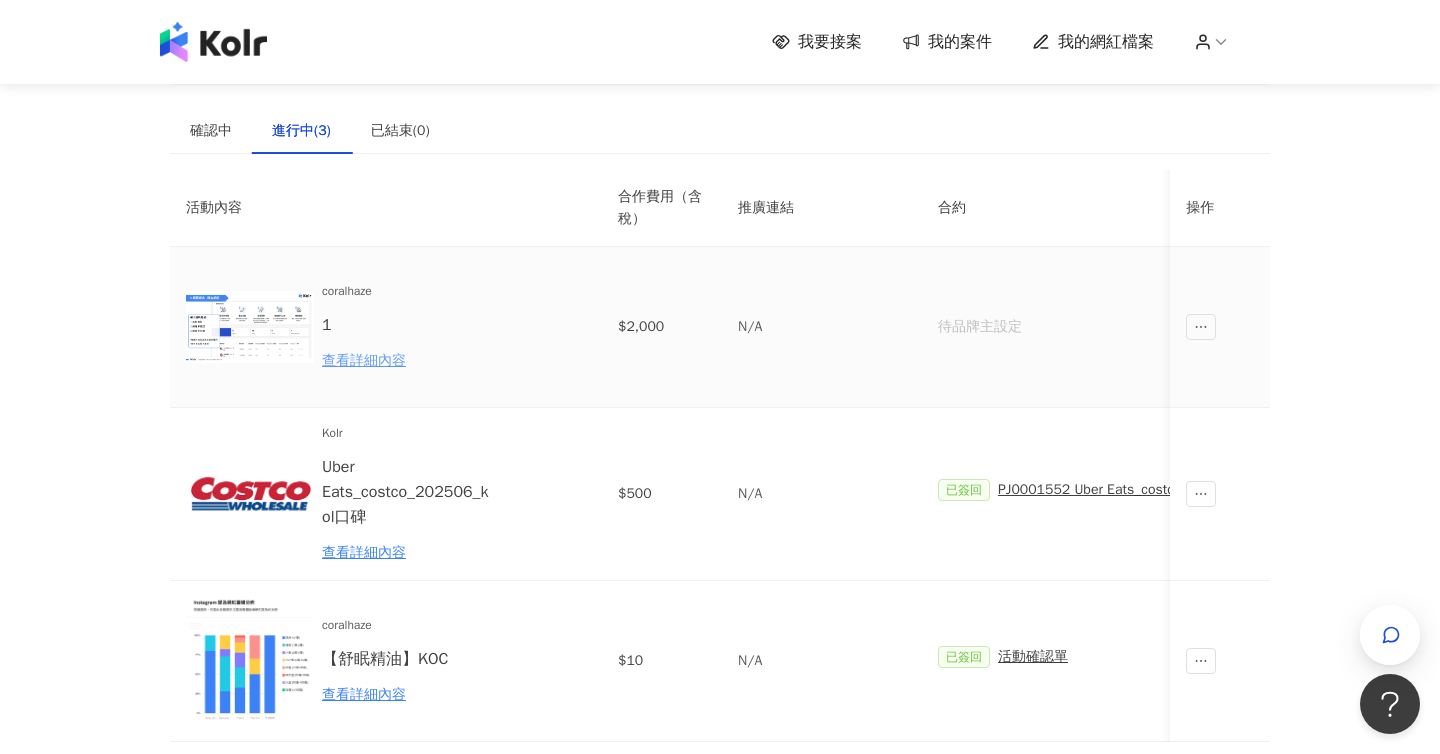 click on "查看詳細內容" at bounding box center [409, 361] 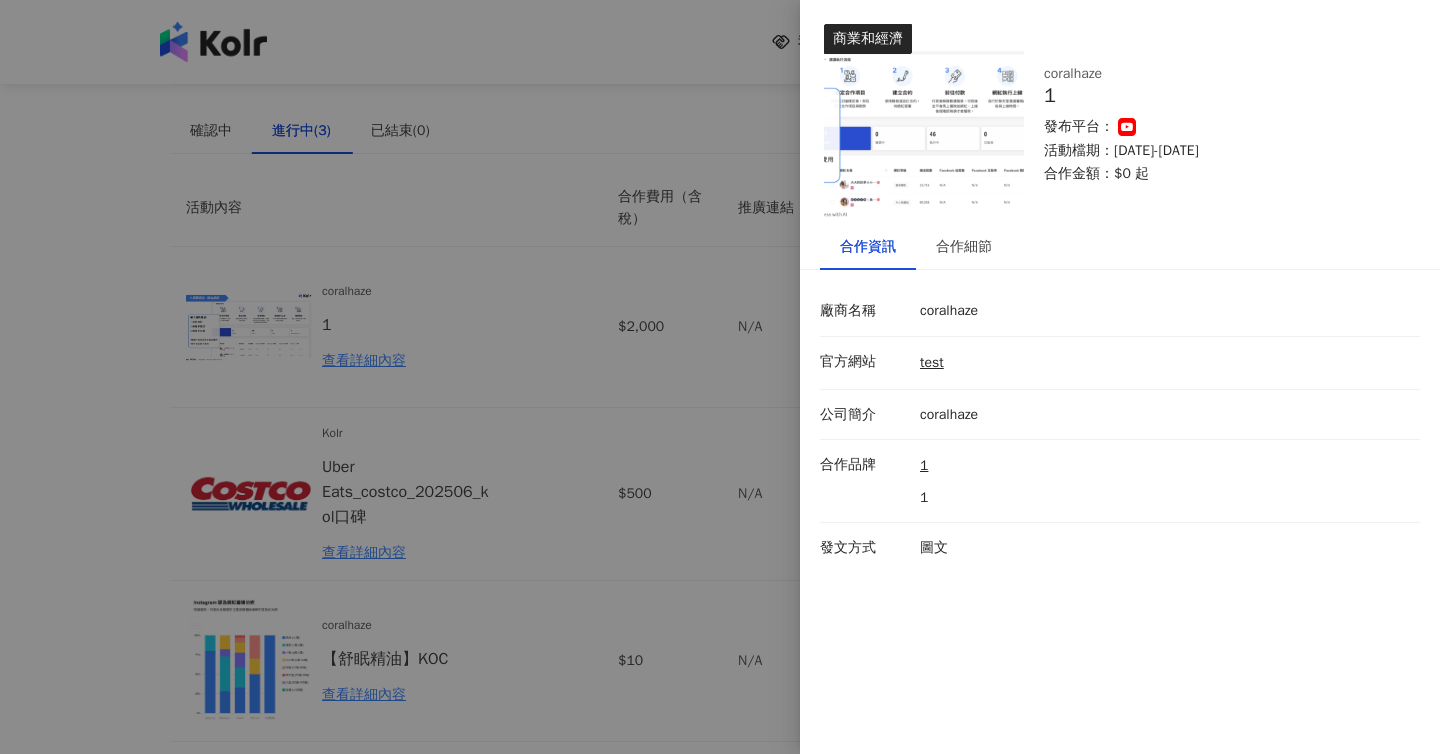click at bounding box center (720, 377) 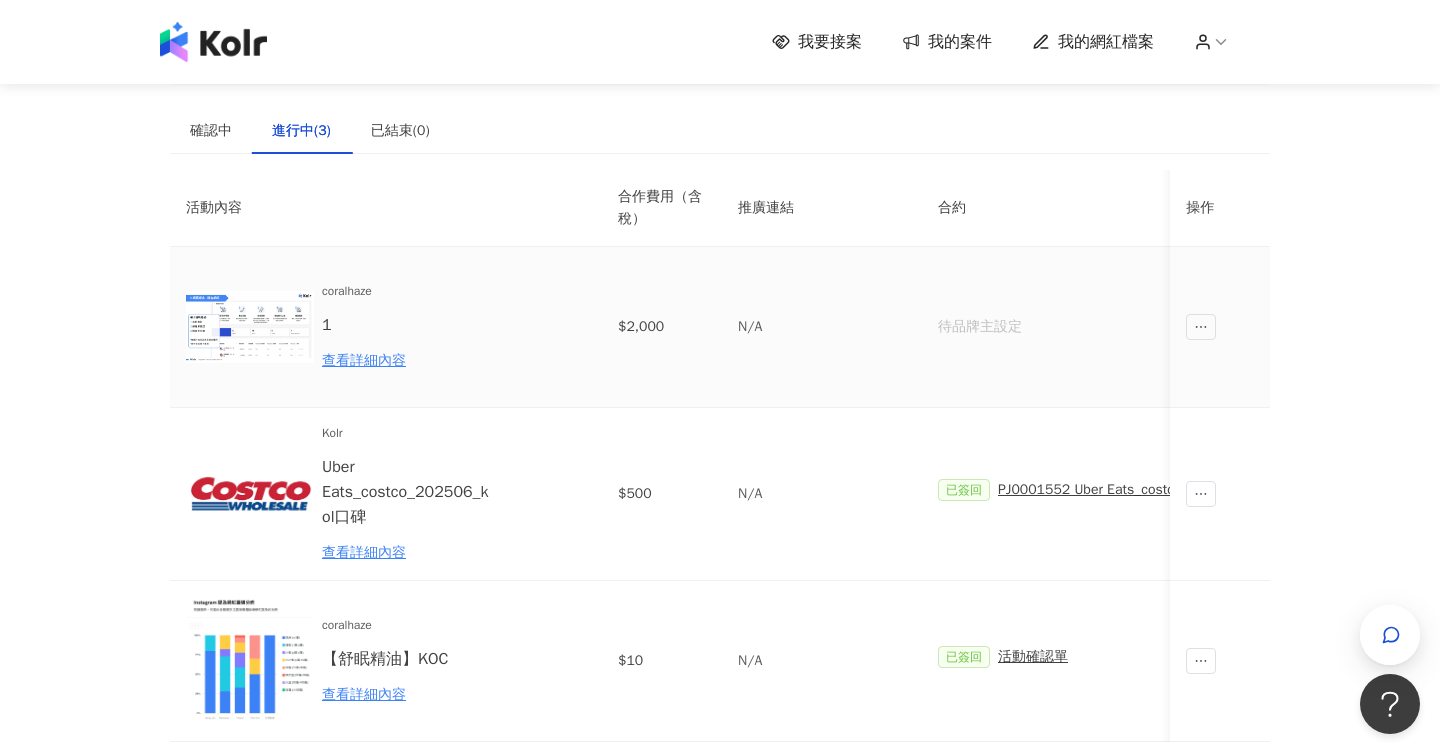 click on "$2,000" at bounding box center (662, 327) 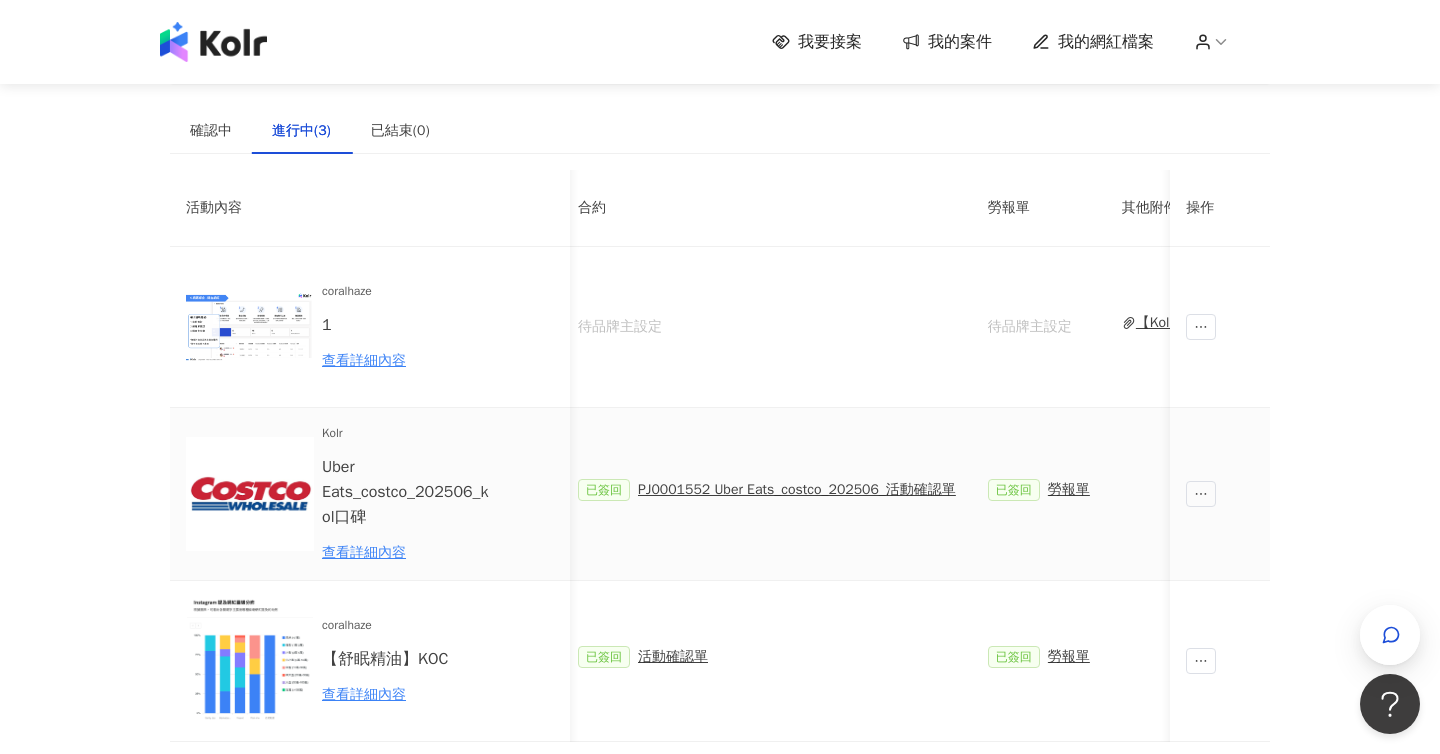 scroll, scrollTop: 0, scrollLeft: 302, axis: horizontal 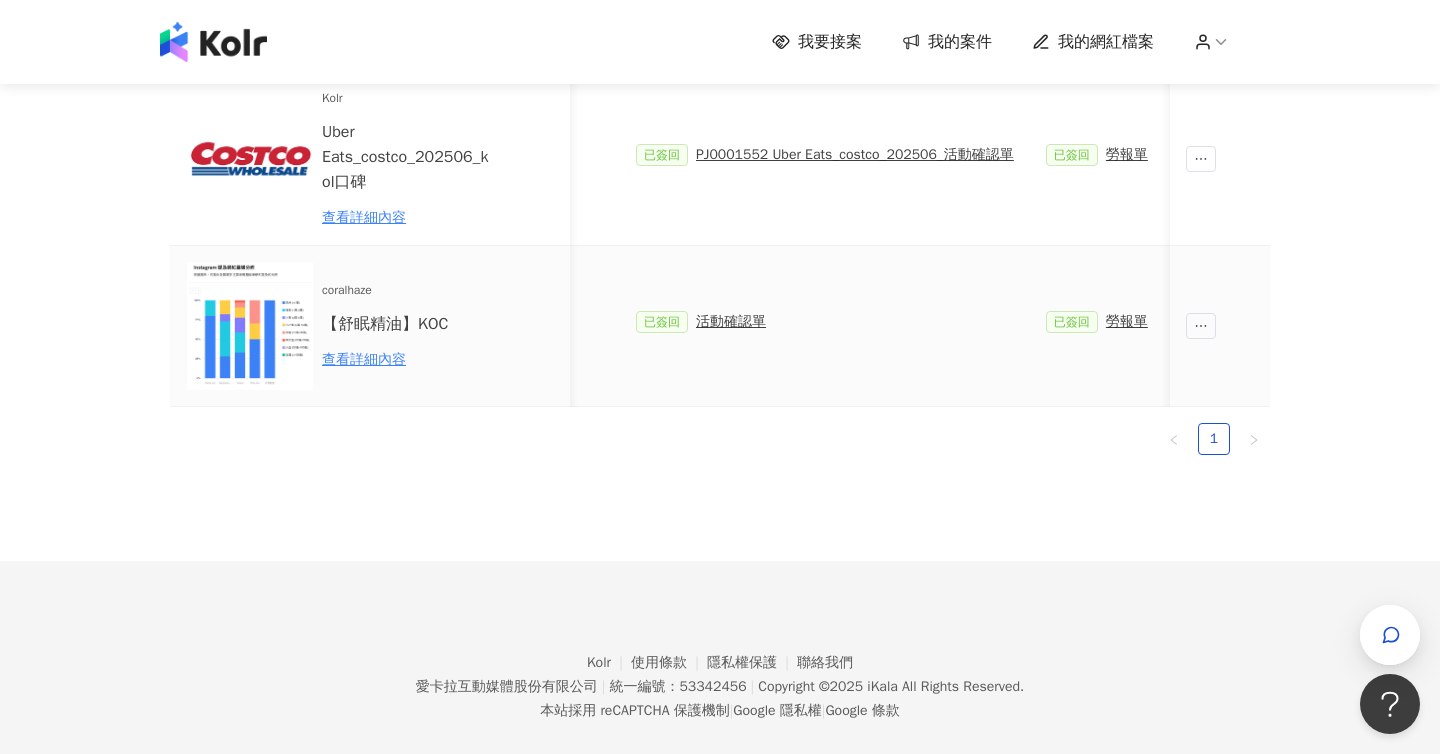 click on "活動確認單" at bounding box center [731, 322] 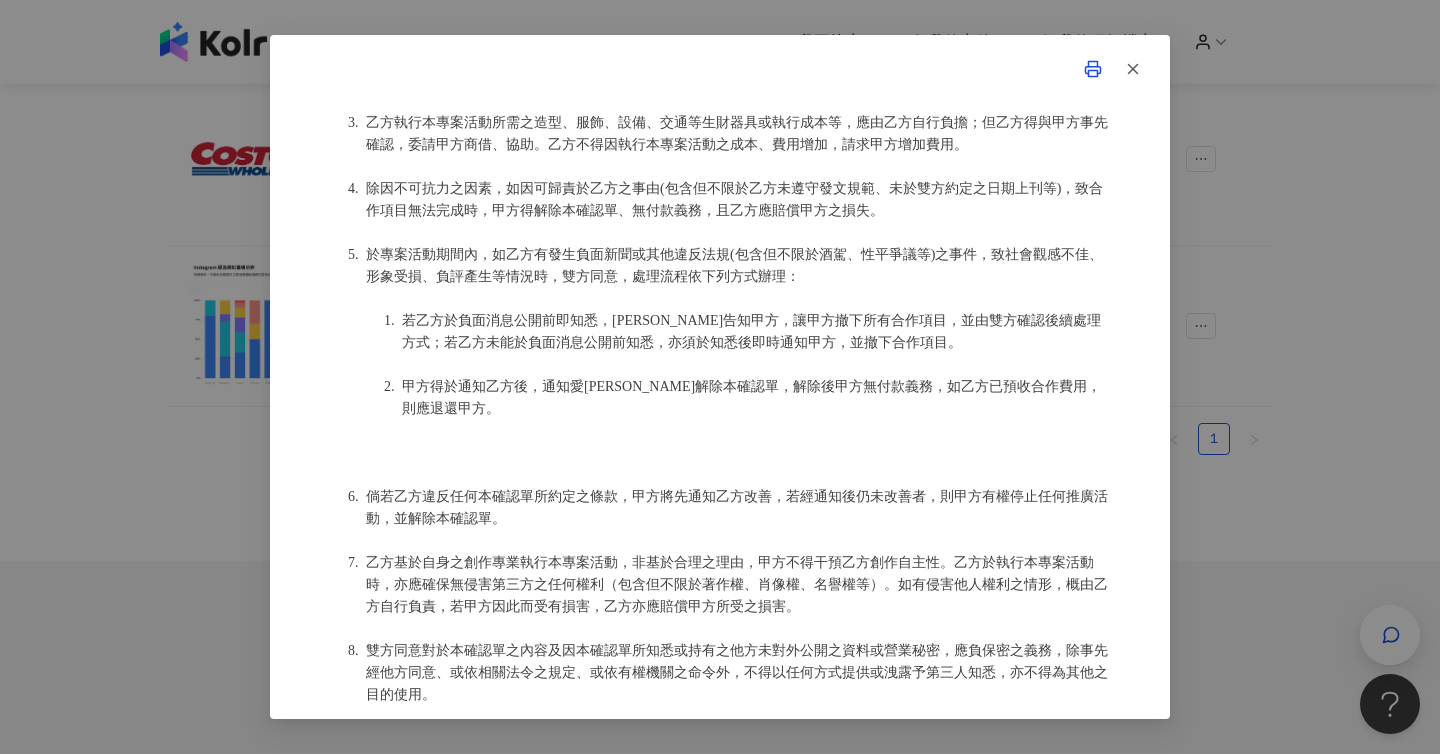 scroll, scrollTop: 1834, scrollLeft: 0, axis: vertical 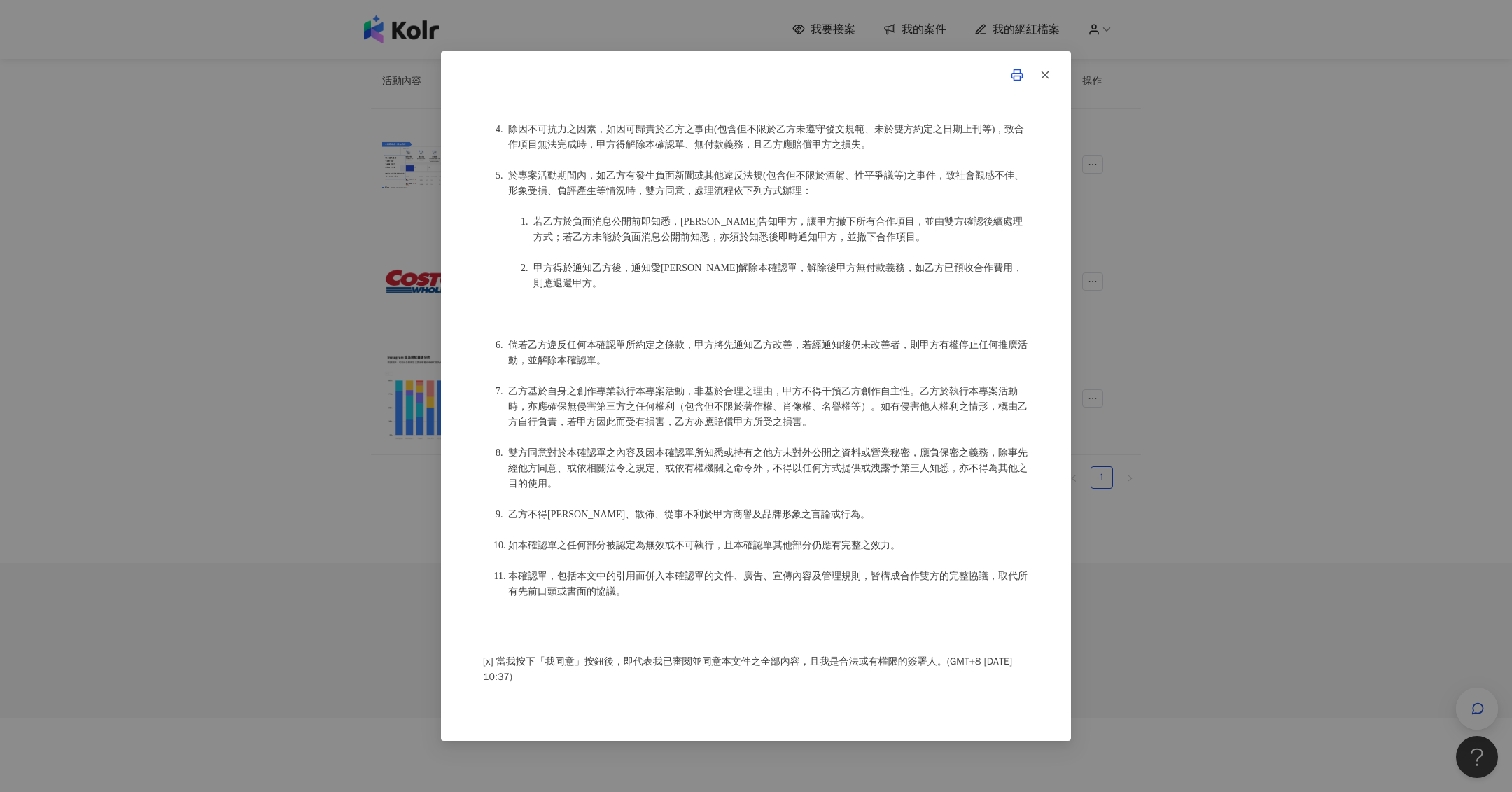 click on "活動確認單
約定雙方
甲方名稱：愛[PERSON_NAME]互動媒體有限公司
甲方公司負責人：
甲方統一編號：53342456
甲方專案負責人：[PERSON_NAME]
甲方專案負責人電話：[PHONE_NUMBER]
甲方專案負責人 Email：[PERSON_NAME][EMAIL_ADDRESS]
乙方名稱：[PERSON_NAME]
乙方身分證字號：H225420188
乙方電話：[PHONE_NUMBER]
專案活動期間：[DATE]至[DATE]
費用（新台幣，含稅)： 10
約定條款
[PERSON_NAME](以下簡稱乙方)保證有權簽署本確認單，簽署後即表示上列專案合作人員接受與愛[PERSON_NAME]互動媒體有限公司(以下簡稱甲方)簽署之活動確認單，並同意執行雙方所約定之合作項目。
簽署本確認單後，雙方需遵從專案活動條件，不得取消確認單或中途終止。
合作項目：Instagram 圖文 1 則
執行時間：[DATE]至[DATE]" at bounding box center [756, 396] 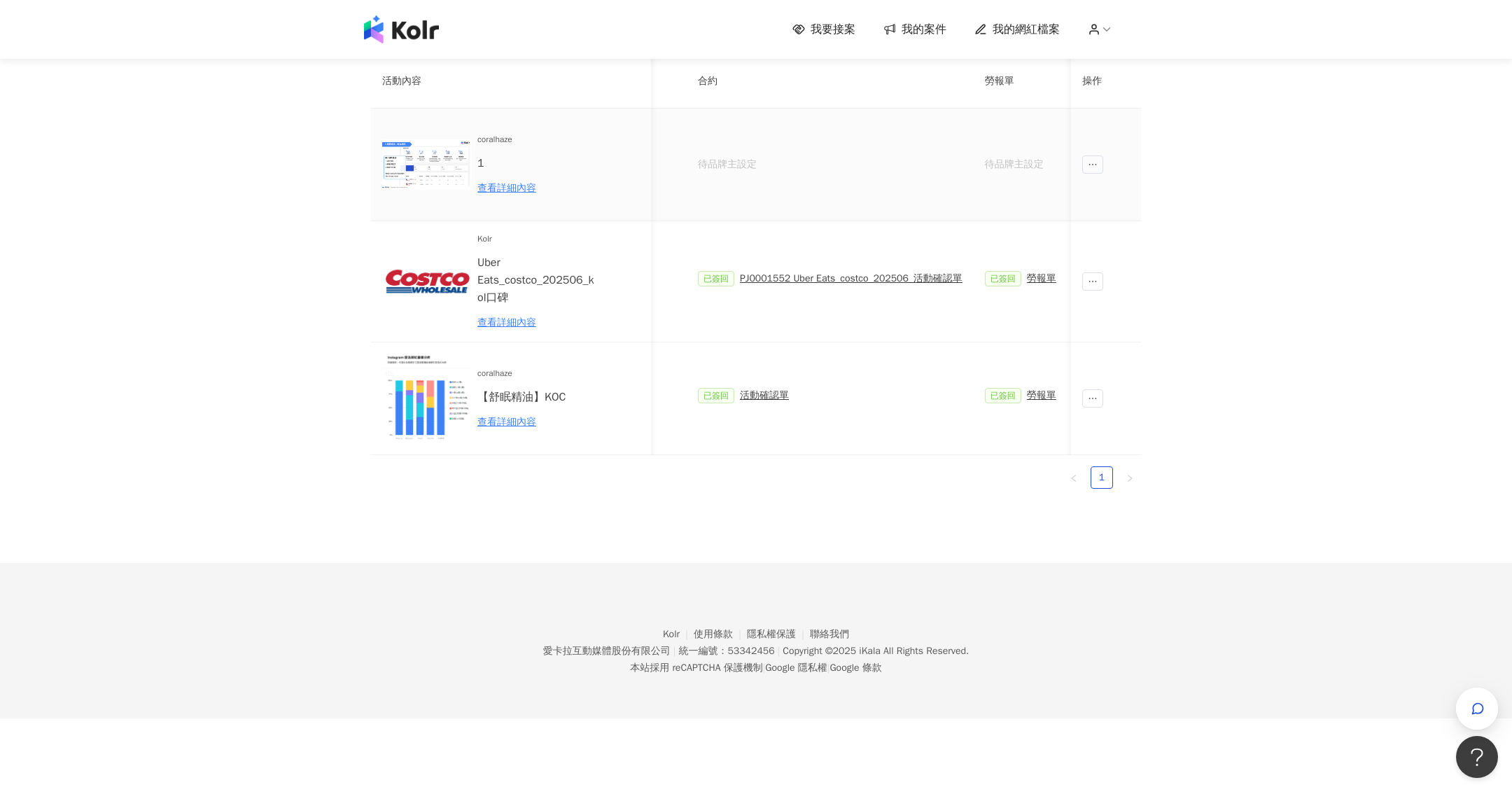 scroll, scrollTop: 0, scrollLeft: 0, axis: both 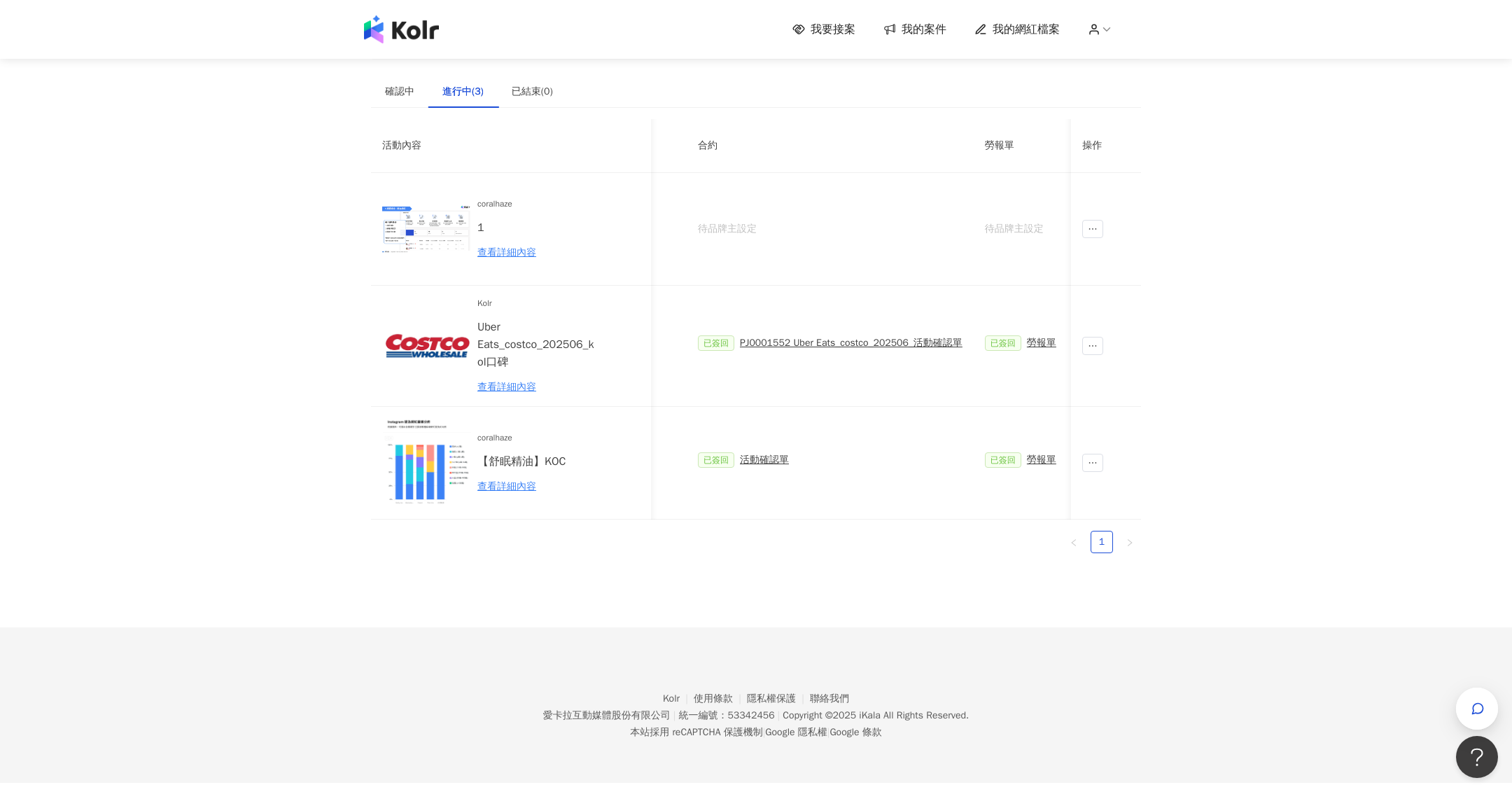 click 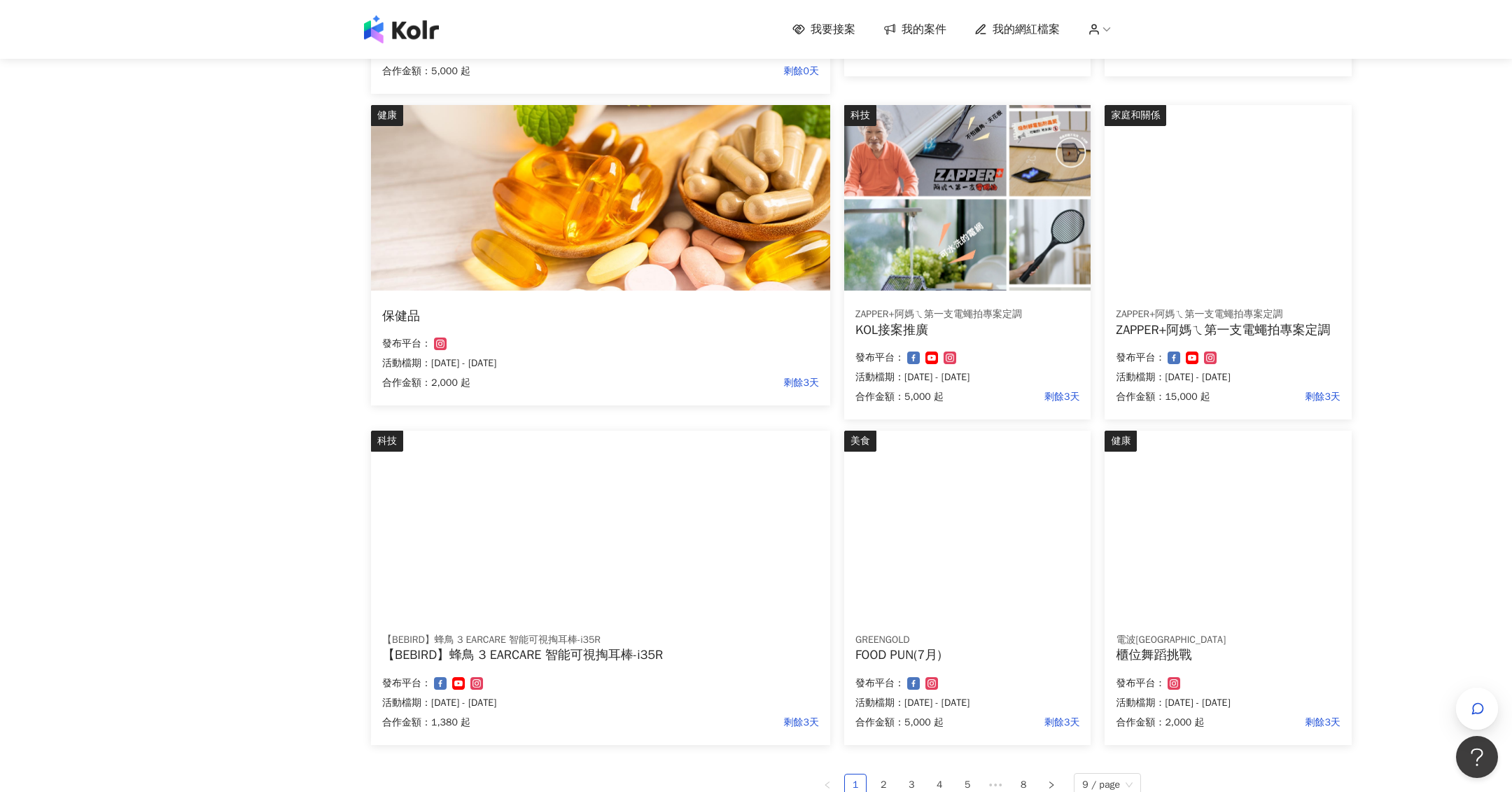 scroll, scrollTop: 578, scrollLeft: 0, axis: vertical 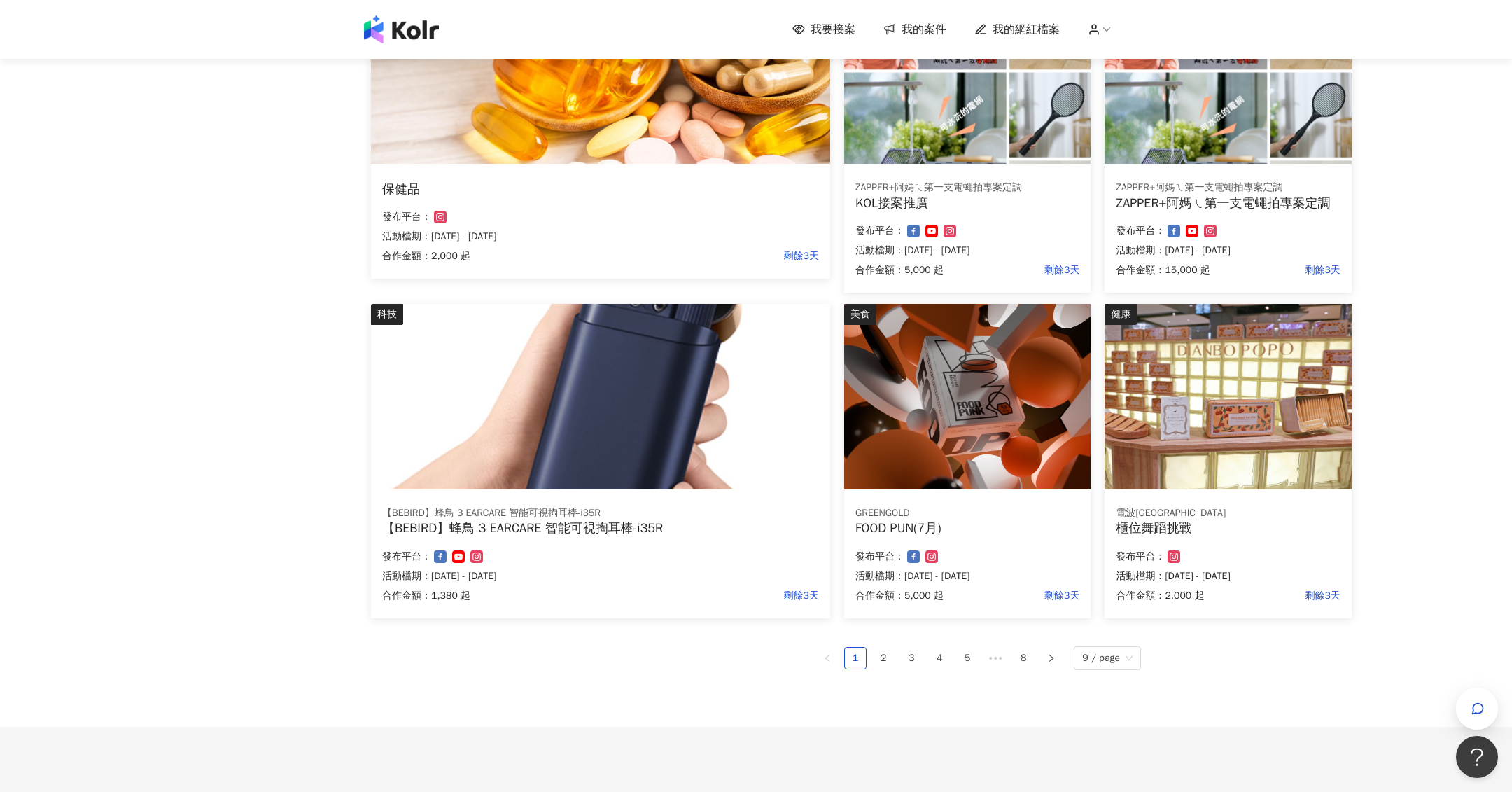 click at bounding box center (601, 396) 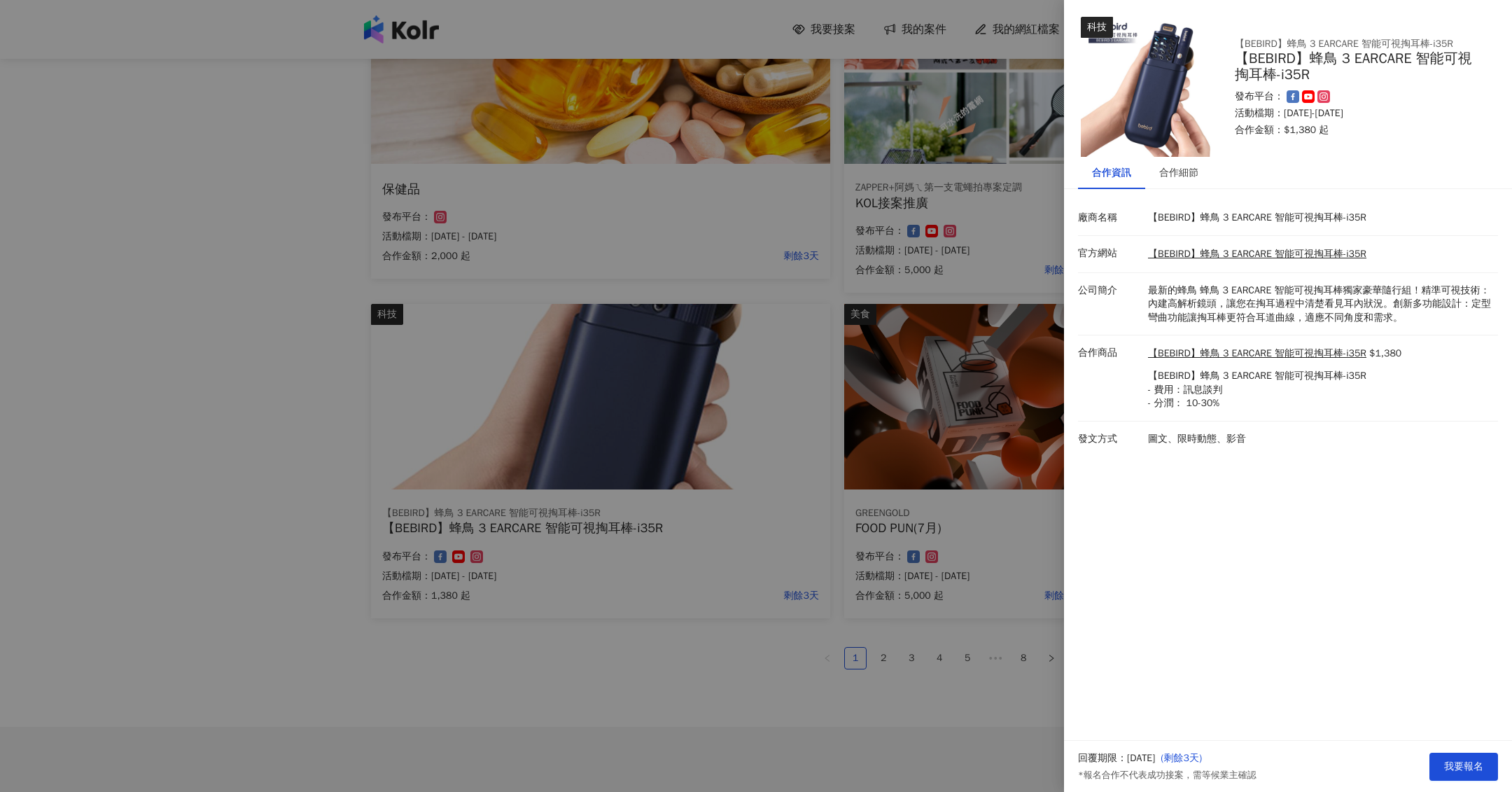 click at bounding box center (756, 396) 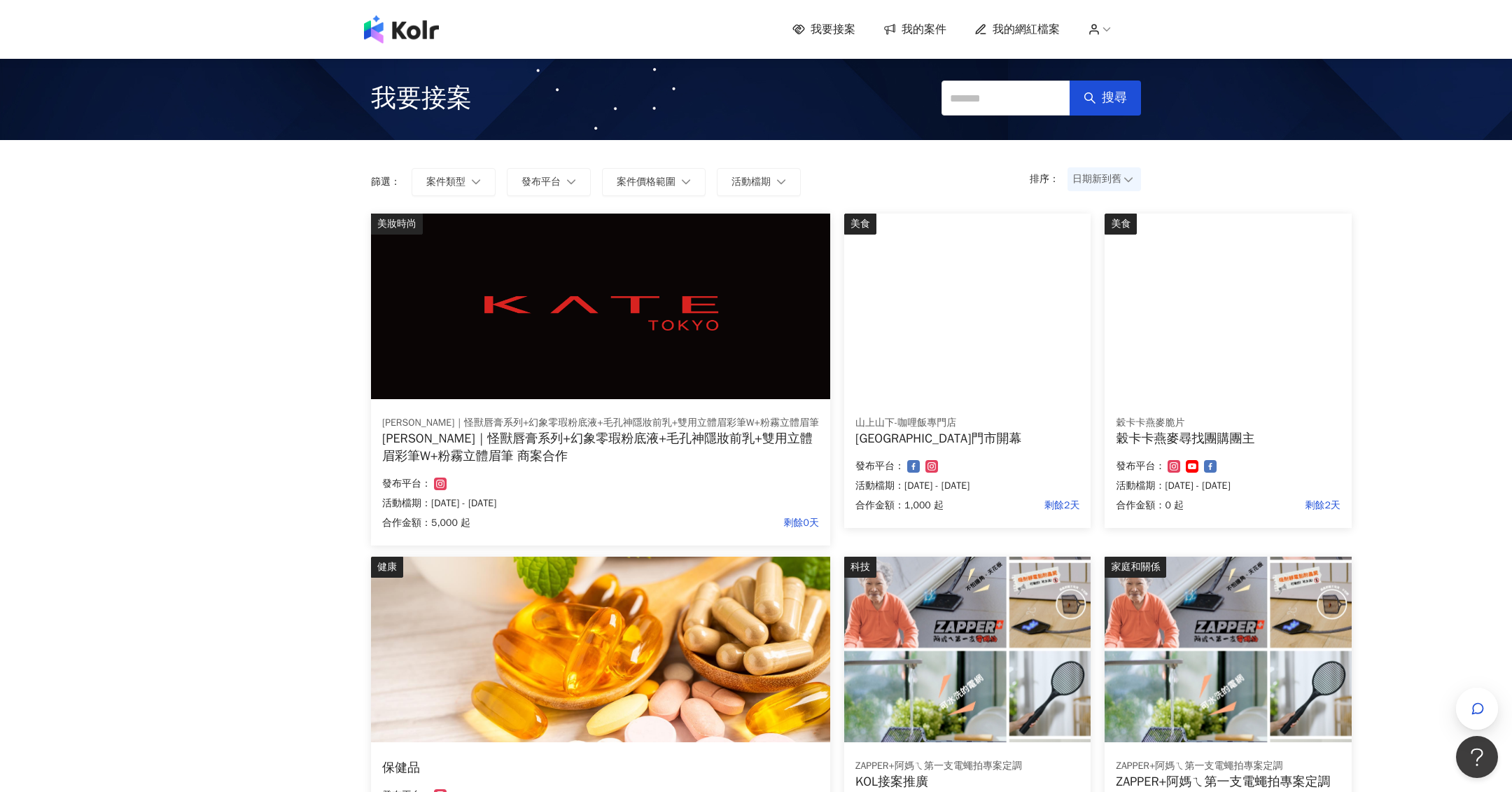 scroll, scrollTop: 461, scrollLeft: 0, axis: vertical 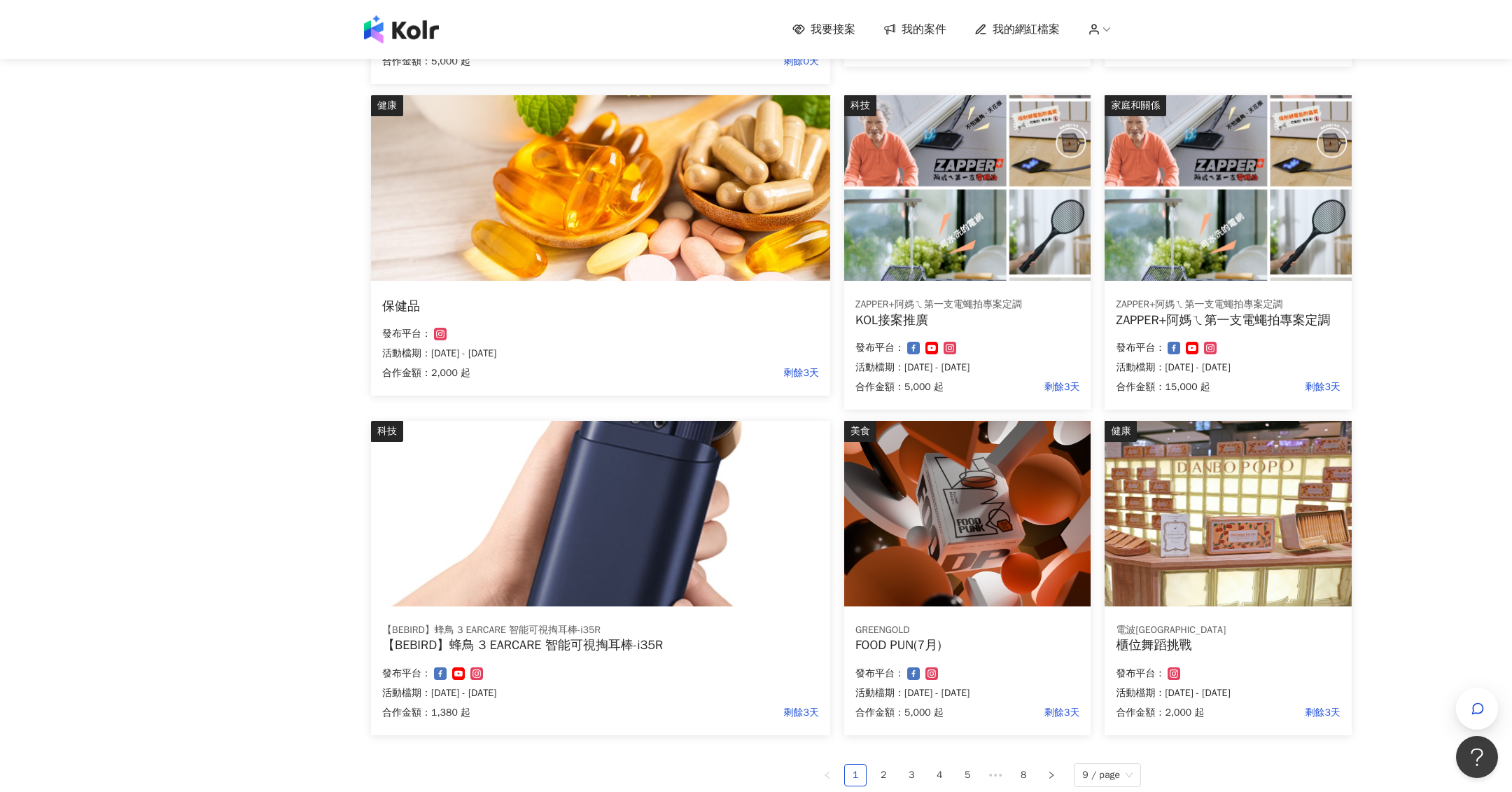 click on "美妝時尚 [PERSON_NAME]｜怪獸唇膏系列+幻象零瑕粉底液+毛孔神隱妝前乳+雙用立體眉彩筆W+粉霧立體眉筆 [PERSON_NAME]｜怪獸唇膏系列+幻象零瑕粉底液+毛孔神隱妝前乳+雙用立體眉彩筆W+粉霧立體眉筆 商案合作 合作金額： 5,000 起 剩餘0天 發布平台： 活動檔期：[DATE] - [DATE] 美食 山上山下-咖哩[GEOGRAPHIC_DATA] [GEOGRAPHIC_DATA][GEOGRAPHIC_DATA]門市開幕 合作金額： 1,000 起 剩餘2天 發布平台： 活動檔期：[DATE] - [DATE] 美食 穀卡卡燕麥脆片 穀卡卡燕麥尋找團購團主 合作金額： 0 起 剩餘2天 發布平台： 活動檔期：[DATE] - [DATE] 健康 保健品 合作金額： 2,000 起 剩餘3天 發布平台： 活動檔期：[DATE] - [DATE] 科技 ZAPPER+阿媽ㄟ第一支電蠅拍專案定調 KOL接案推廣 合作金額： 5,000 起 剩餘3天 發布平台： 活動檔期：[DATE] - [DATE] 家庭和關係 ZAPPER+阿媽ㄟ第一支電蠅拍專案定調 合作金額： 科技 1" at bounding box center [756, 298] 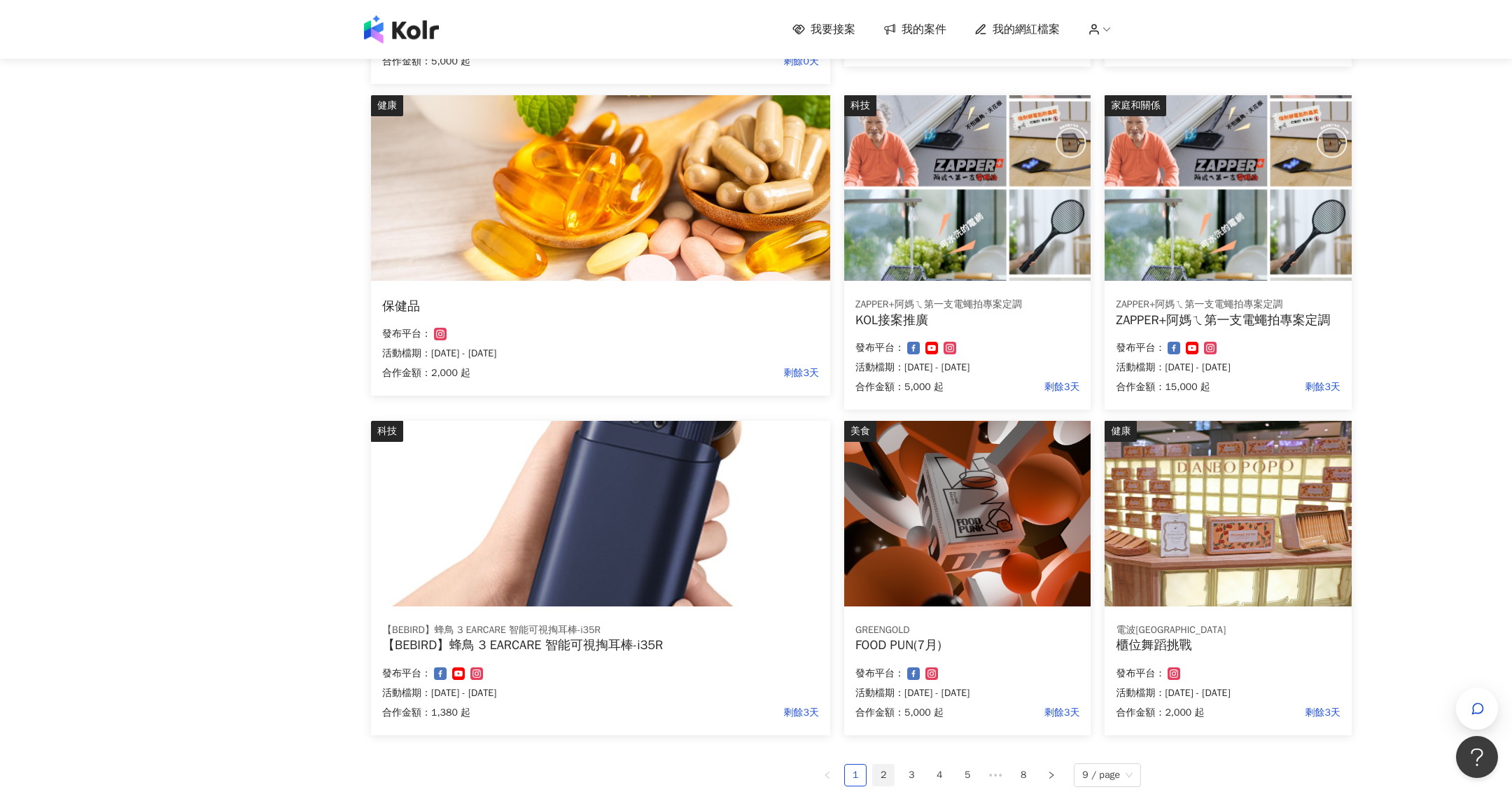 click on "2" at bounding box center [883, 775] 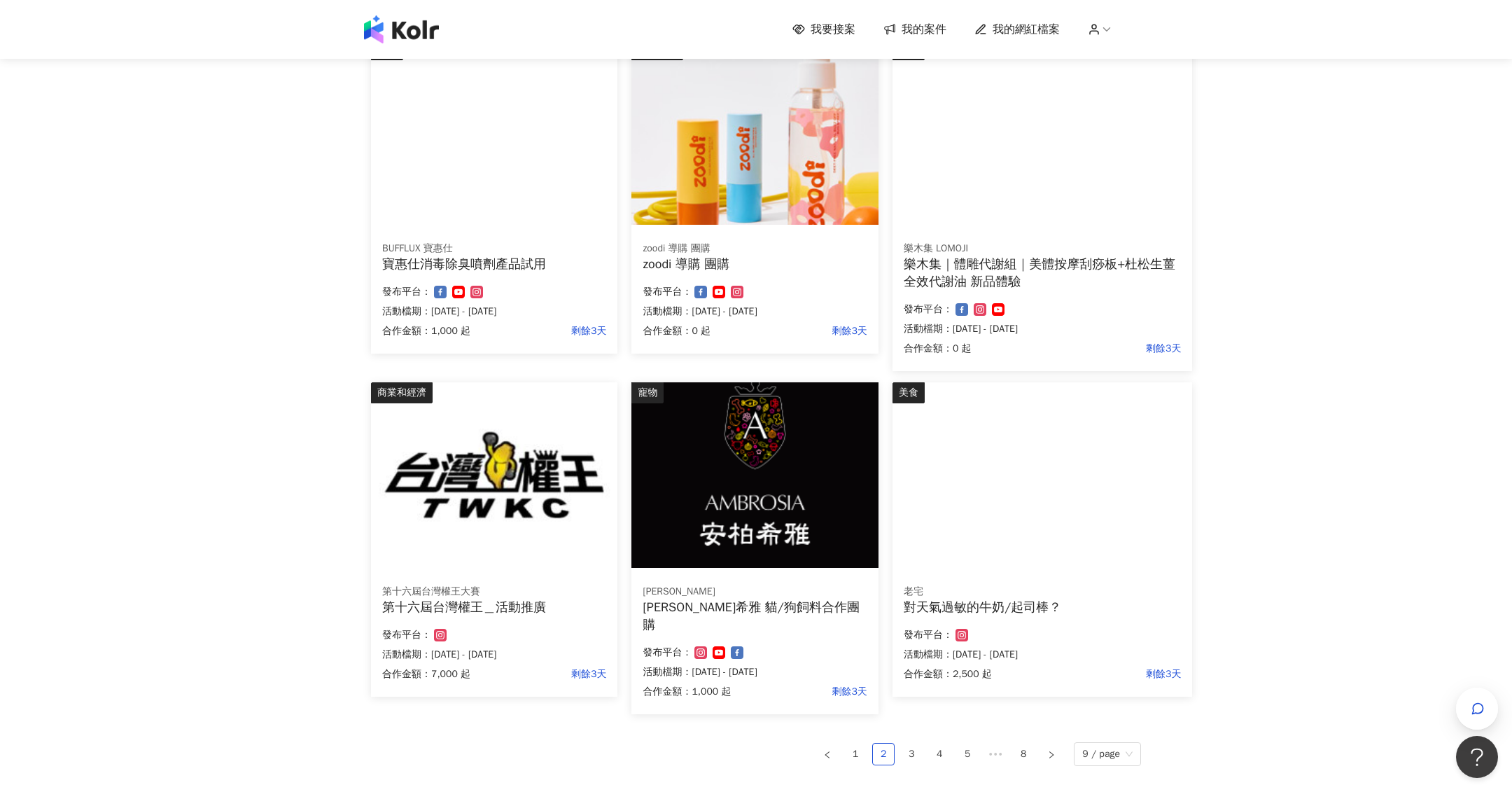 scroll, scrollTop: 532, scrollLeft: 0, axis: vertical 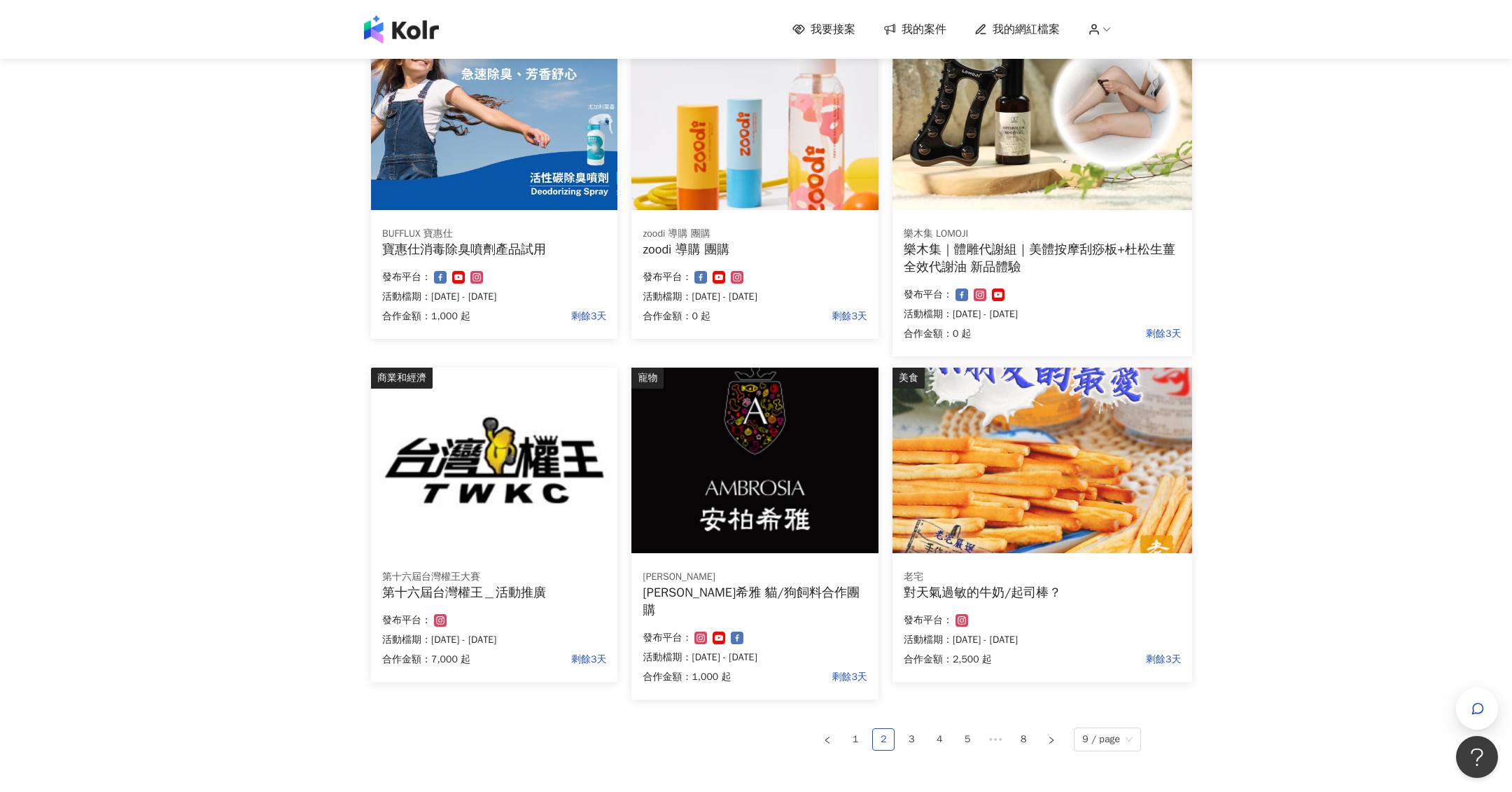click on "成人 TERRA精品保健食品 TERRA戰神黑瑪卡業配團購開團合作(可保底+抽成方案) 合作金額： 10,000 起 剩餘3天 發布平台： 活動檔期：[DATE] - [DATE] 美妝時尚 Amara[PERSON_NAME]拉極緻塑身系列 amara[PERSON_NAME]拉塑身褲互惠分享copy 合作金額： 1,800 起 剩餘3天 發布平台： 活動檔期：[DATE] - [DATE] 科技 【BEBIRD】蜂鳥 3 EARCARE PLUS 智能可視掏耳棒櫻花粉-D39R 團購 合作金額： 1,380 起 剩餘3天 發布平台： 活動檔期：[DATE] - [DATE] 寵物 BUFFLUX 寶惠仕 寶惠仕消毒除臭噴劑產品試用 合作金額： 1,000 起 剩餘3天 發布平台： 活動檔期：[DATE] - [DATE] 美妝時尚 zoodi 導購 團購 zoodi  導購 團購 合作金額： 0 起 剩餘3天 發布平台： 活動檔期：[DATE] - [DATE] 健康 樂木集 LOMOJI 樂木集｜體雕代謝組｜美體按摩刮痧板+杜松生薑全效代謝油 新品體驗 合作金額： 0 起 剩餘3天 發布平台： 商業和經濟 7,000 起" at bounding box center [756, 244] 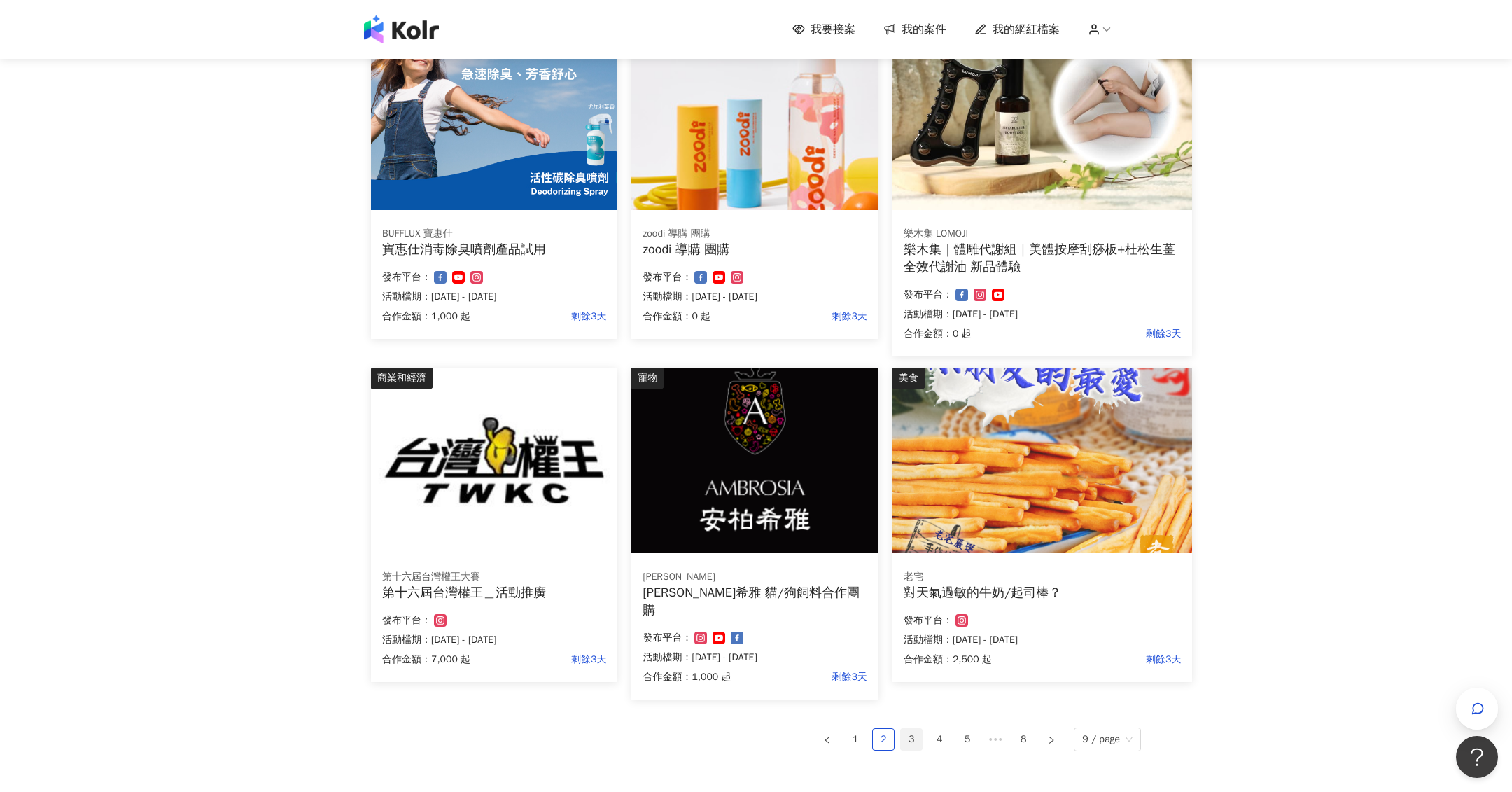 click on "3" at bounding box center [911, 739] 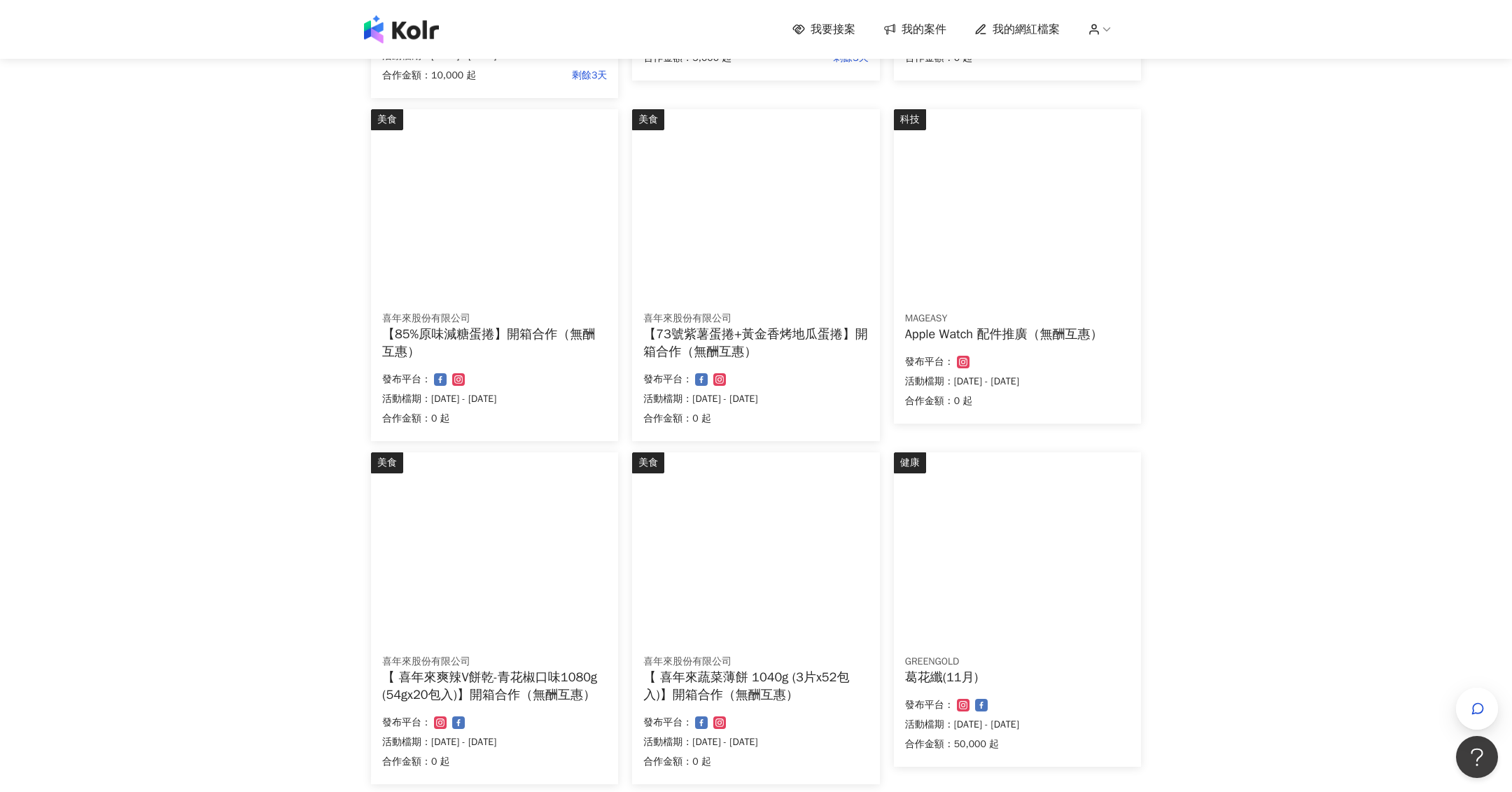 scroll, scrollTop: 616, scrollLeft: 0, axis: vertical 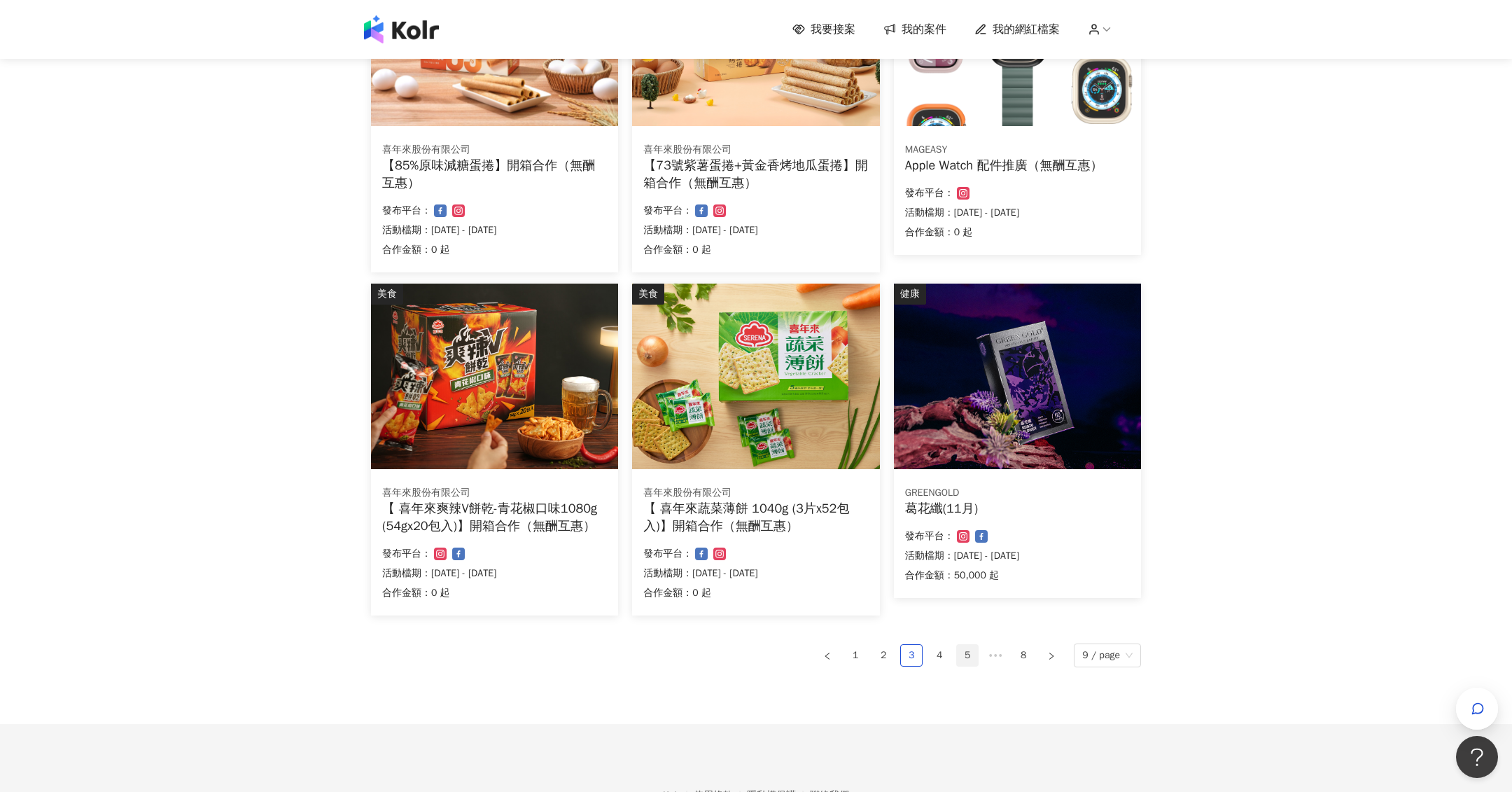 click on "5" at bounding box center (967, 655) 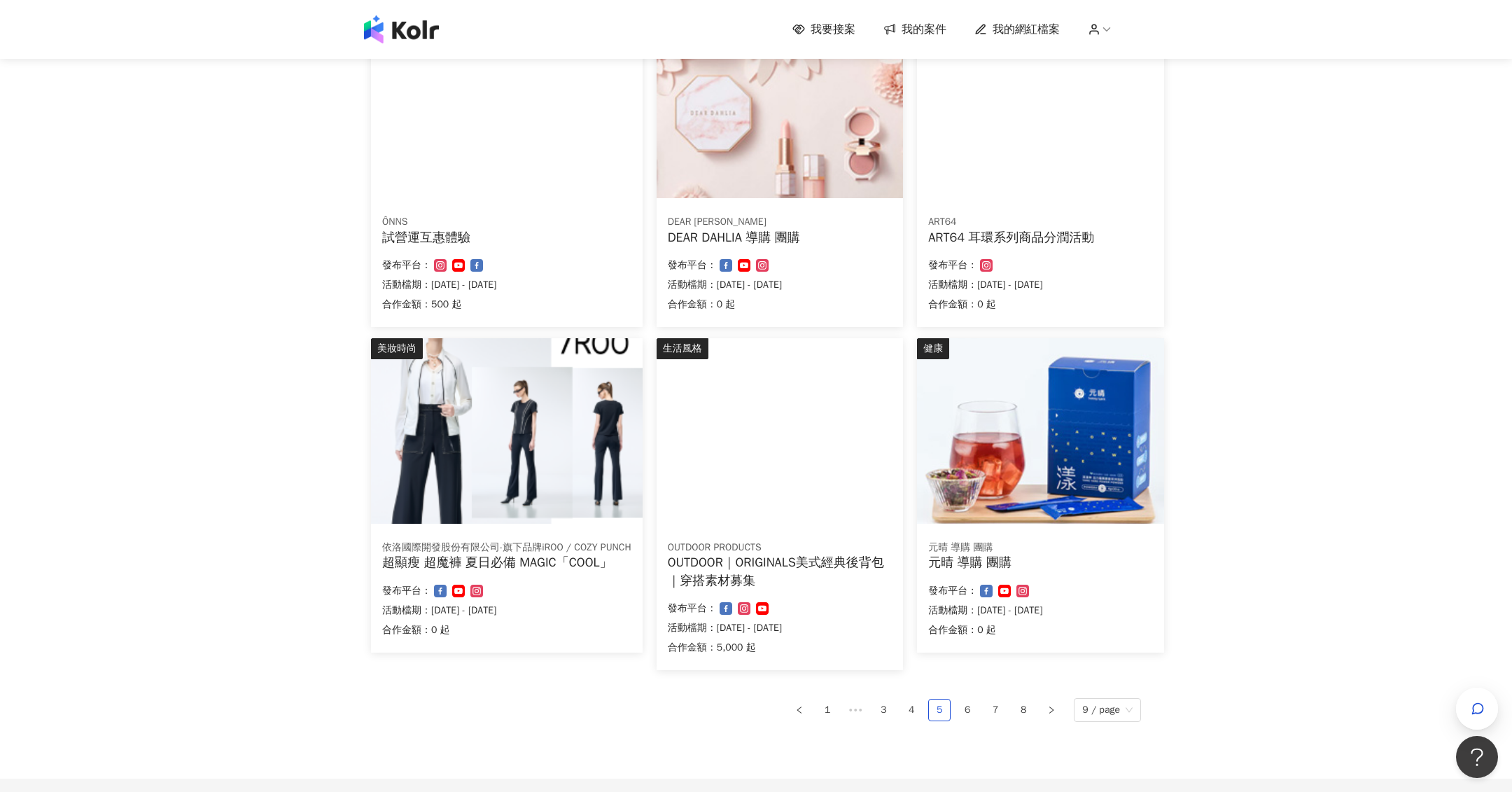scroll, scrollTop: 563, scrollLeft: 0, axis: vertical 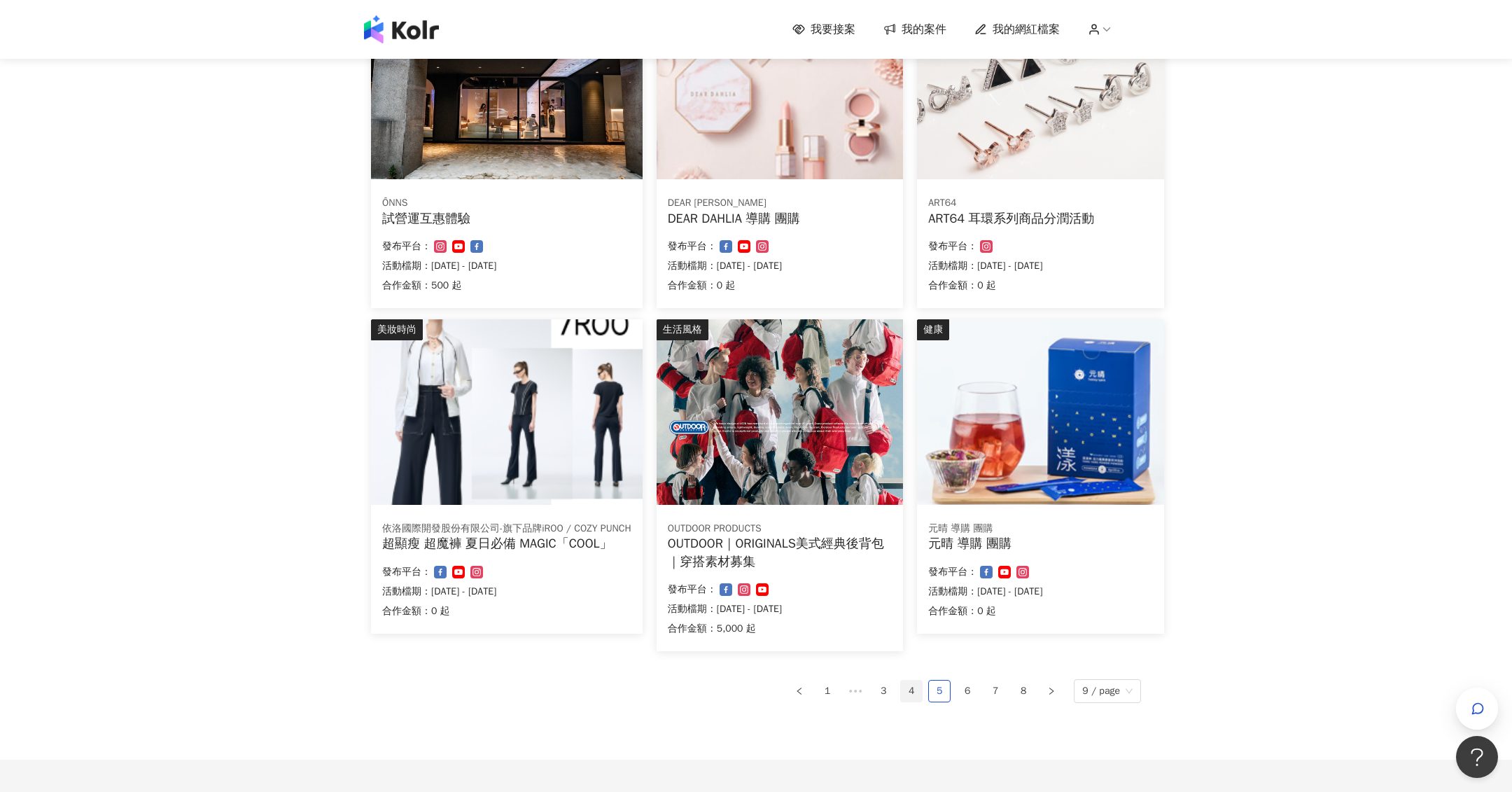 click on "4" at bounding box center [911, 691] 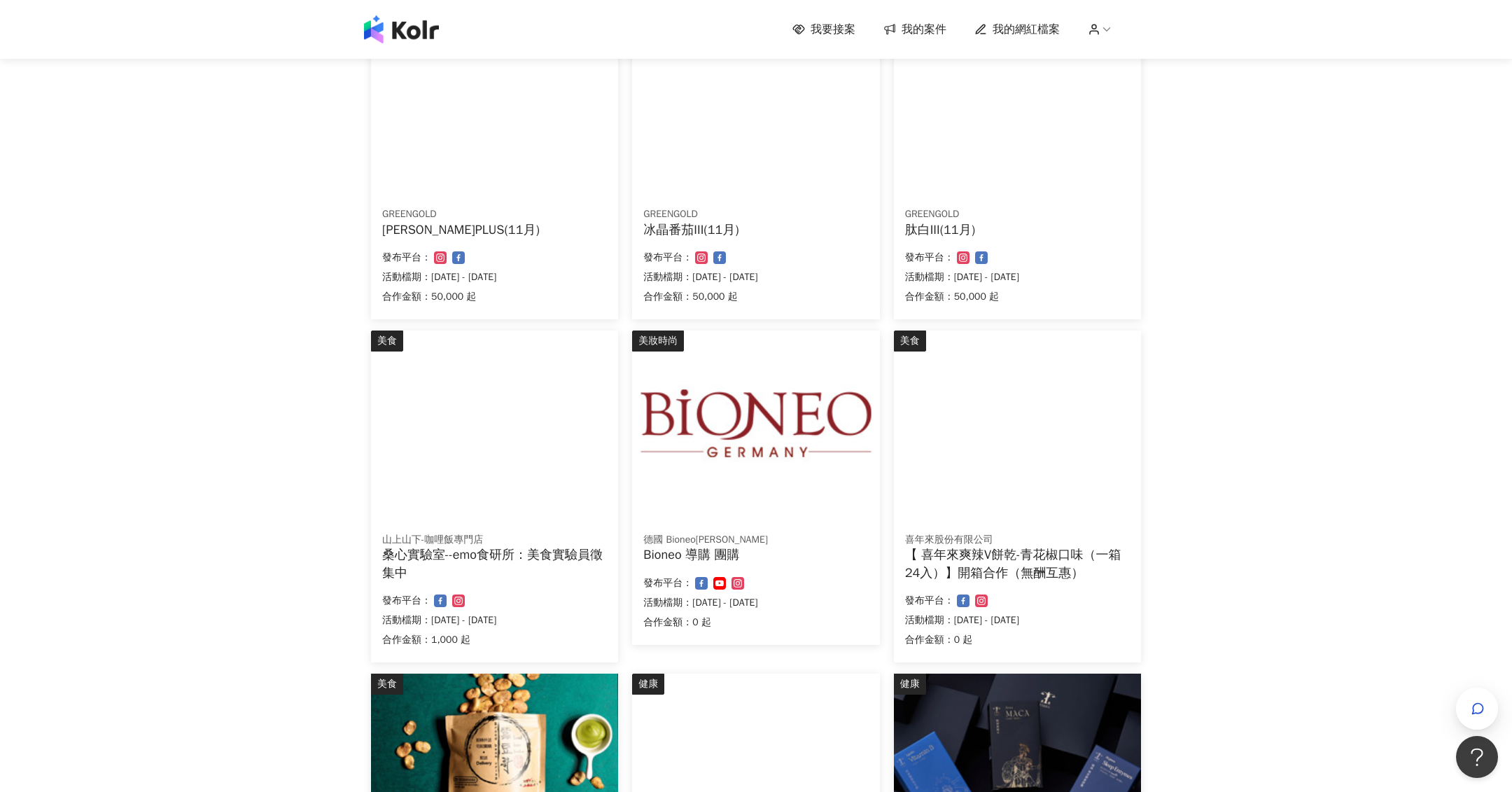 scroll, scrollTop: 498, scrollLeft: 0, axis: vertical 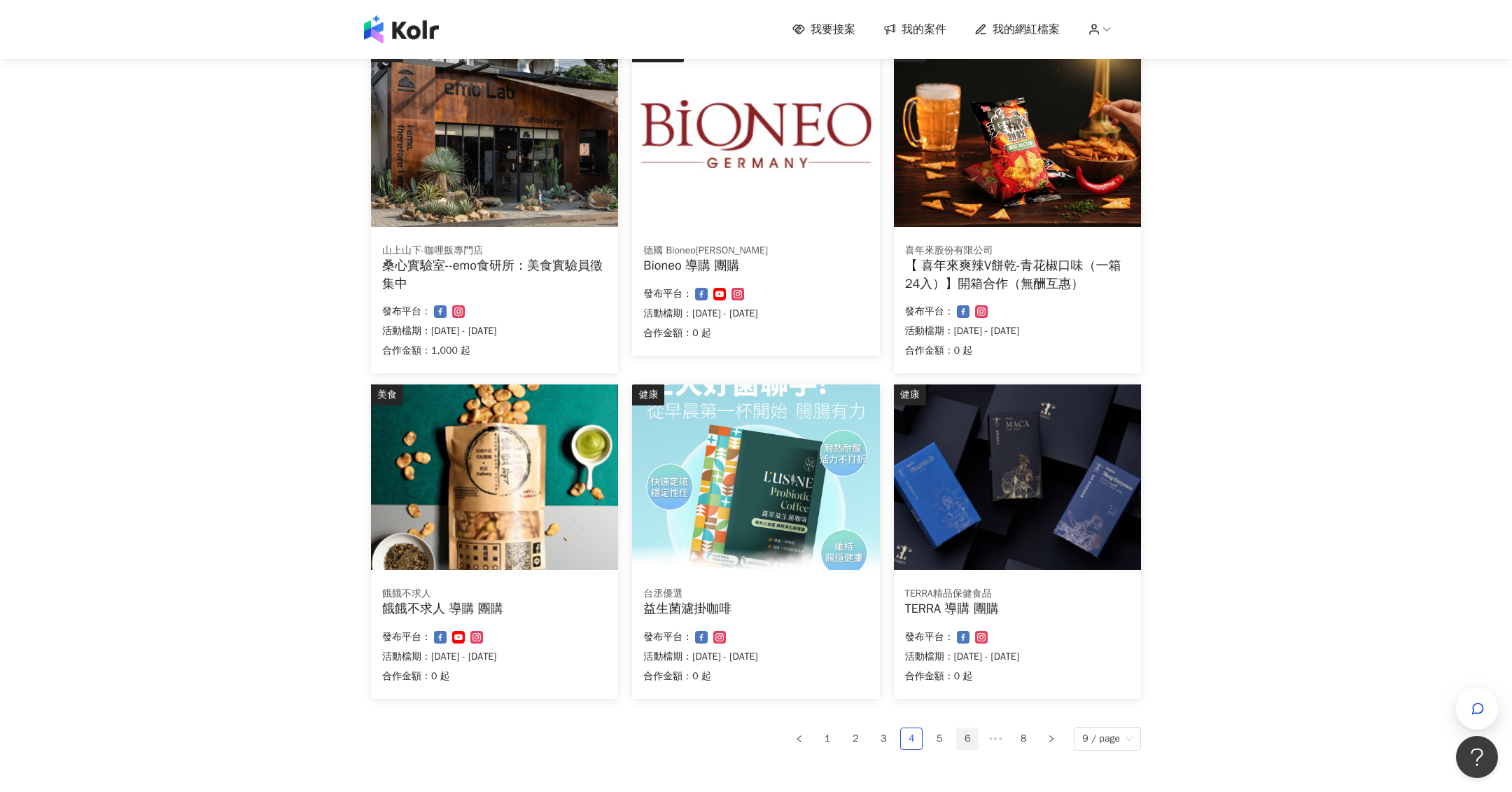 click on "6" at bounding box center (967, 739) 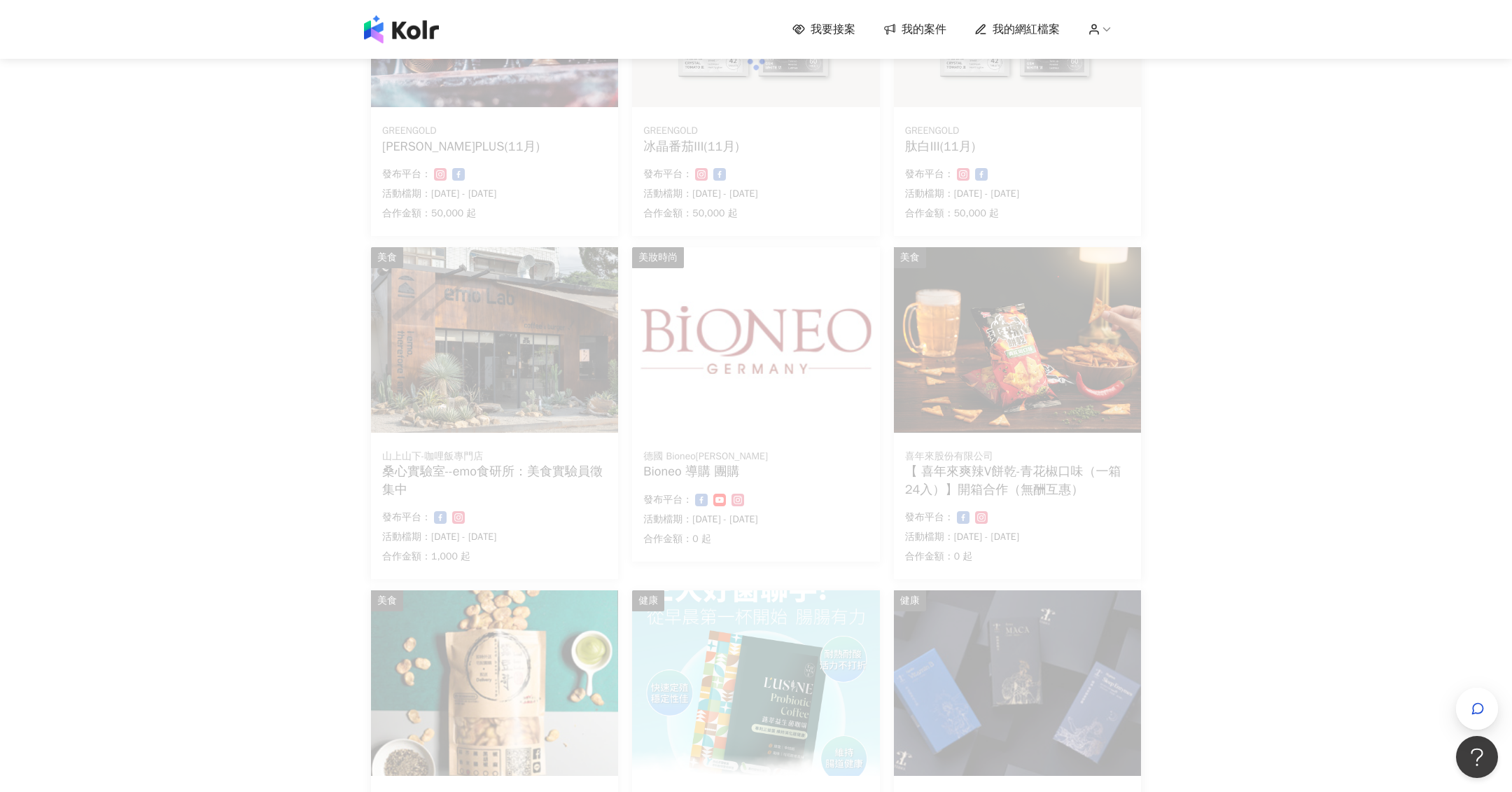 scroll, scrollTop: 0, scrollLeft: 0, axis: both 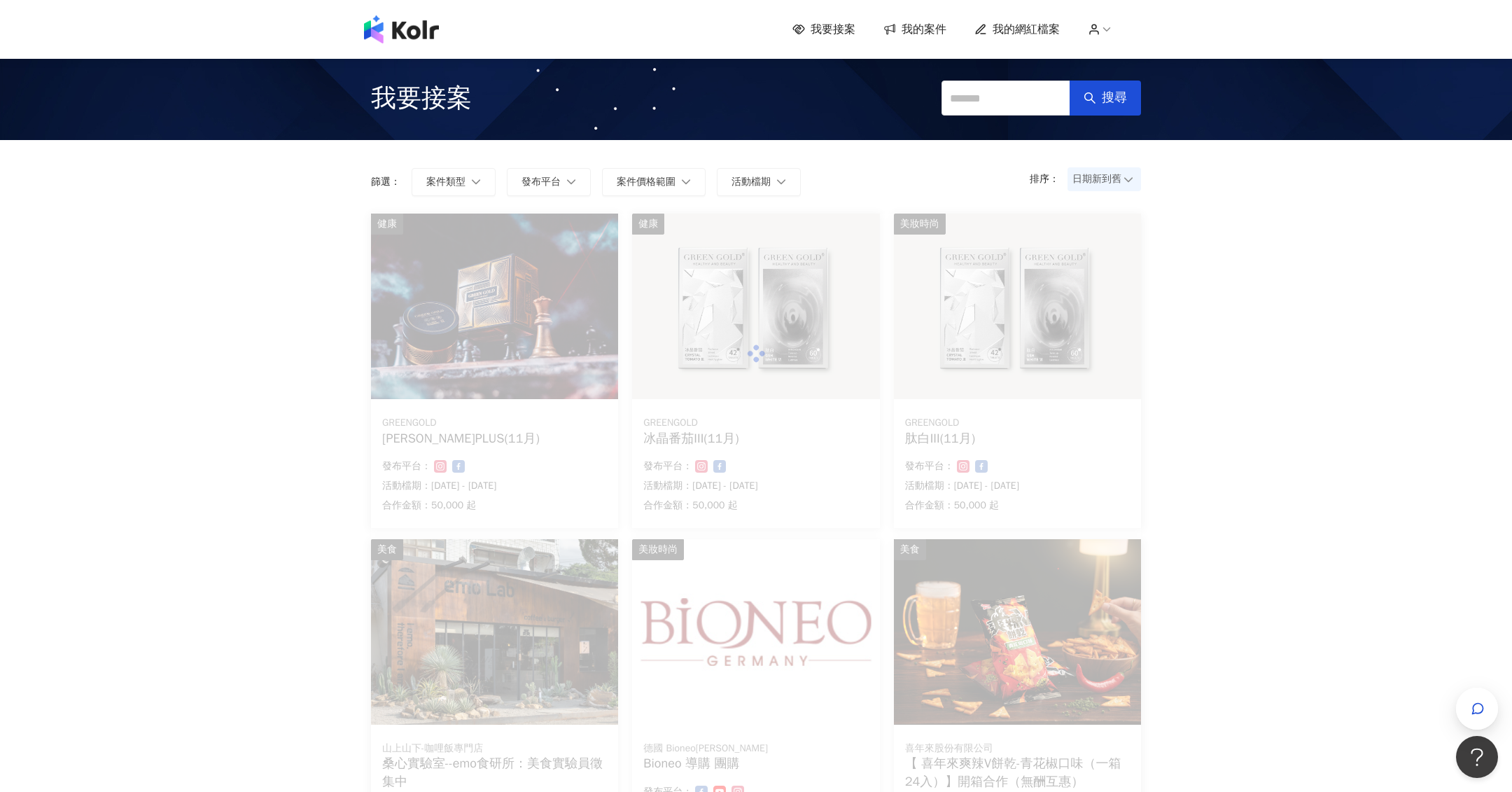 click at bounding box center (756, 354) 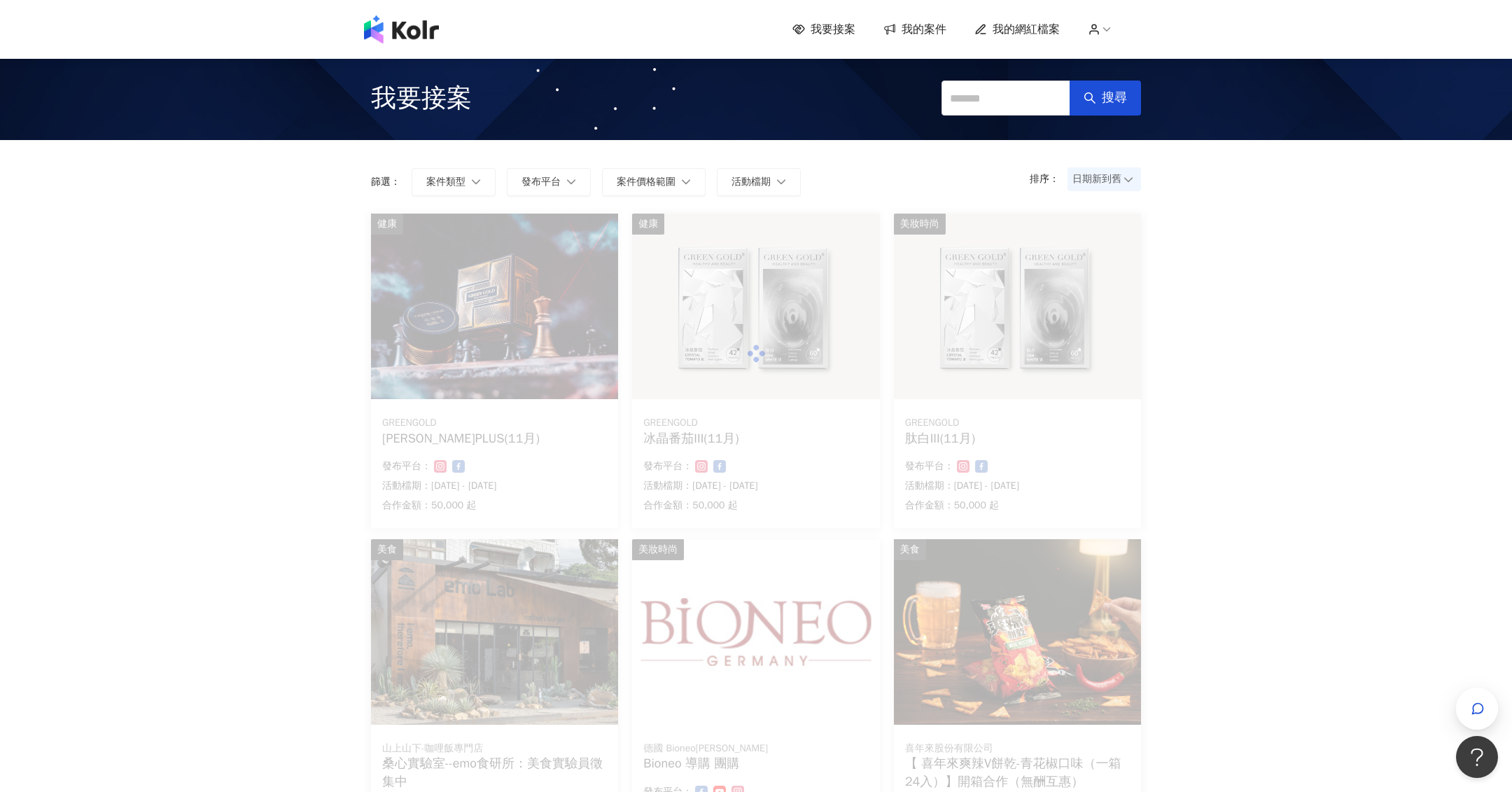 click at bounding box center (756, 354) 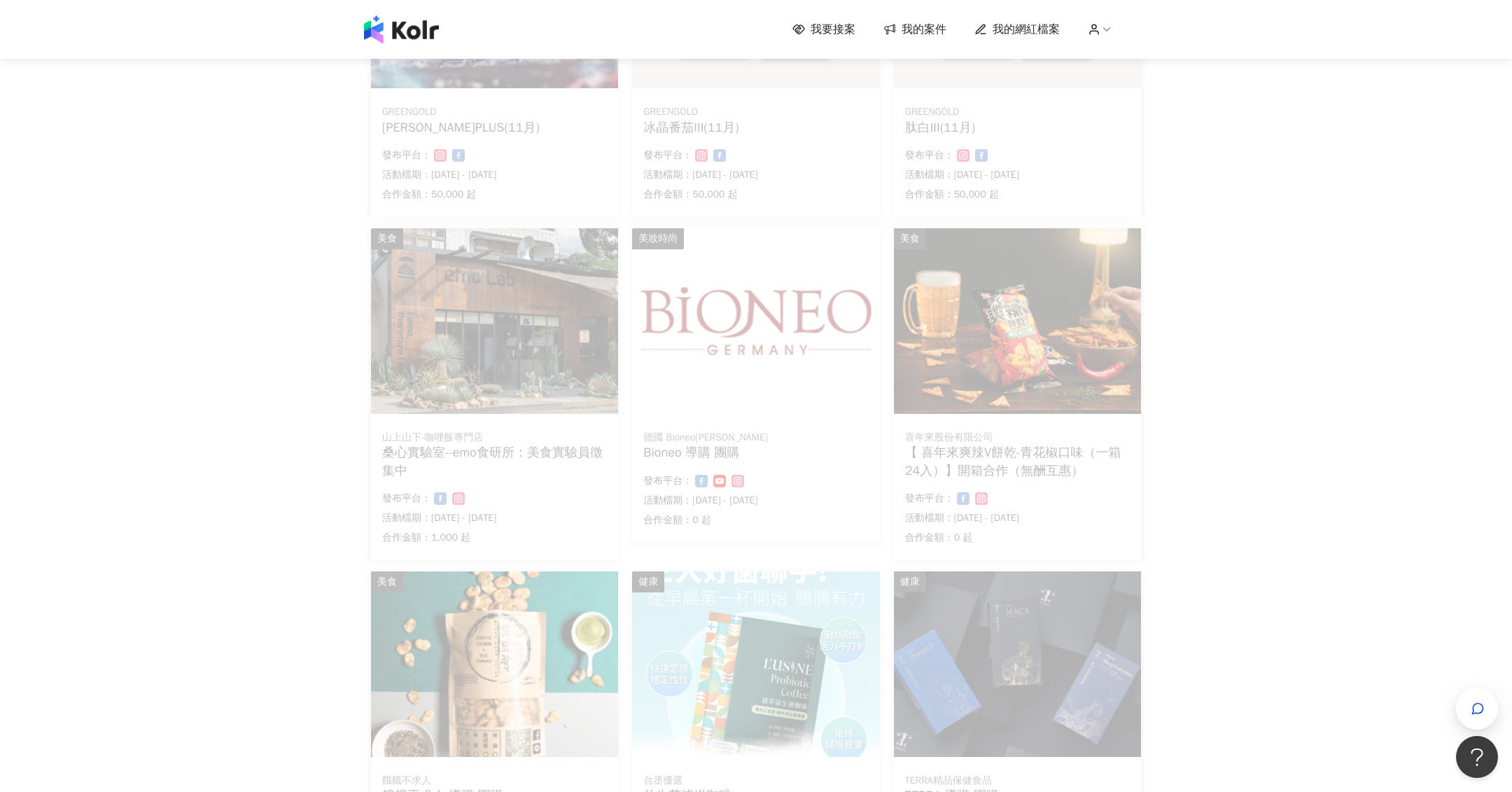 scroll, scrollTop: 668, scrollLeft: 0, axis: vertical 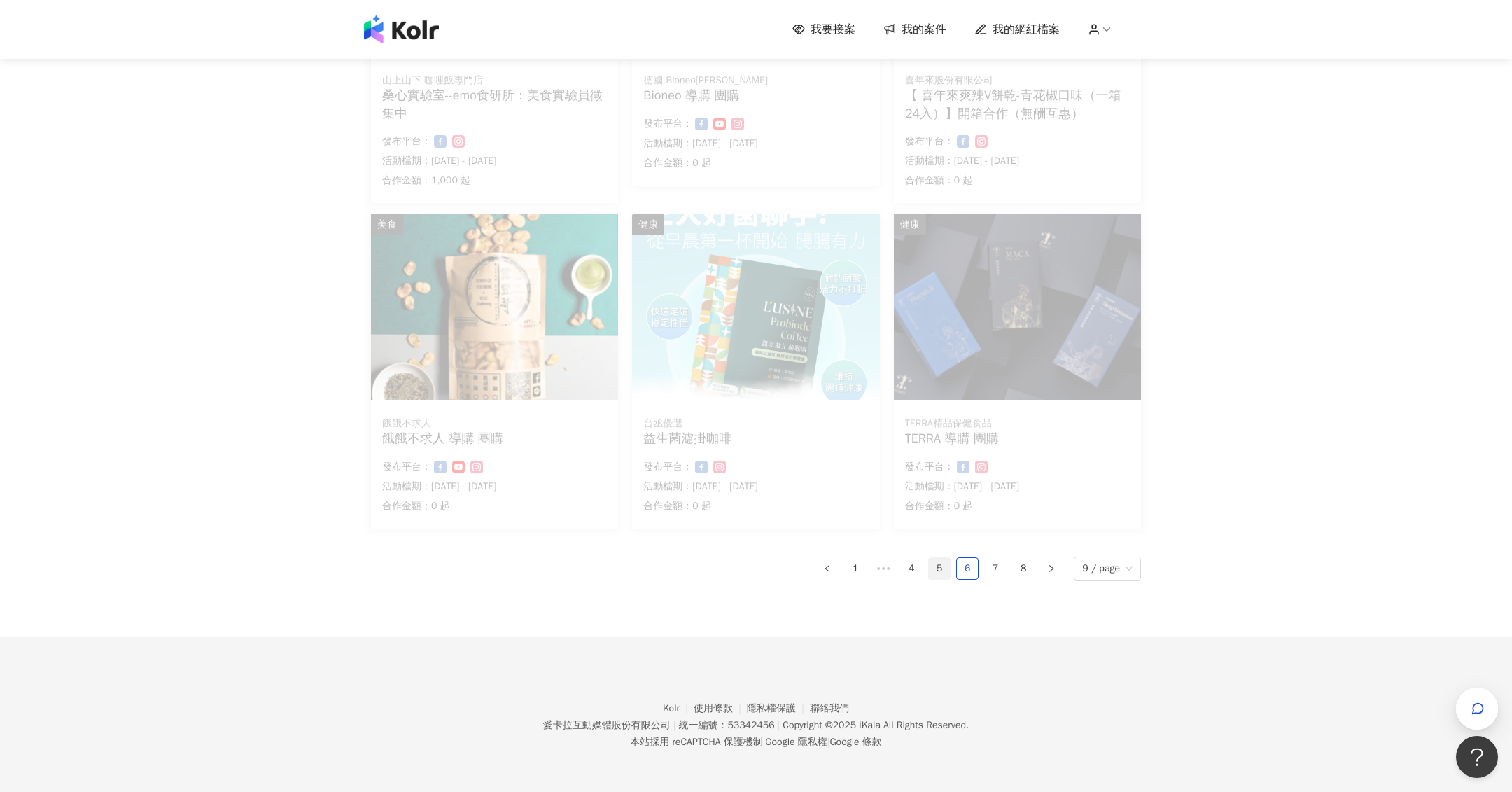 click on "5" at bounding box center (939, 569) 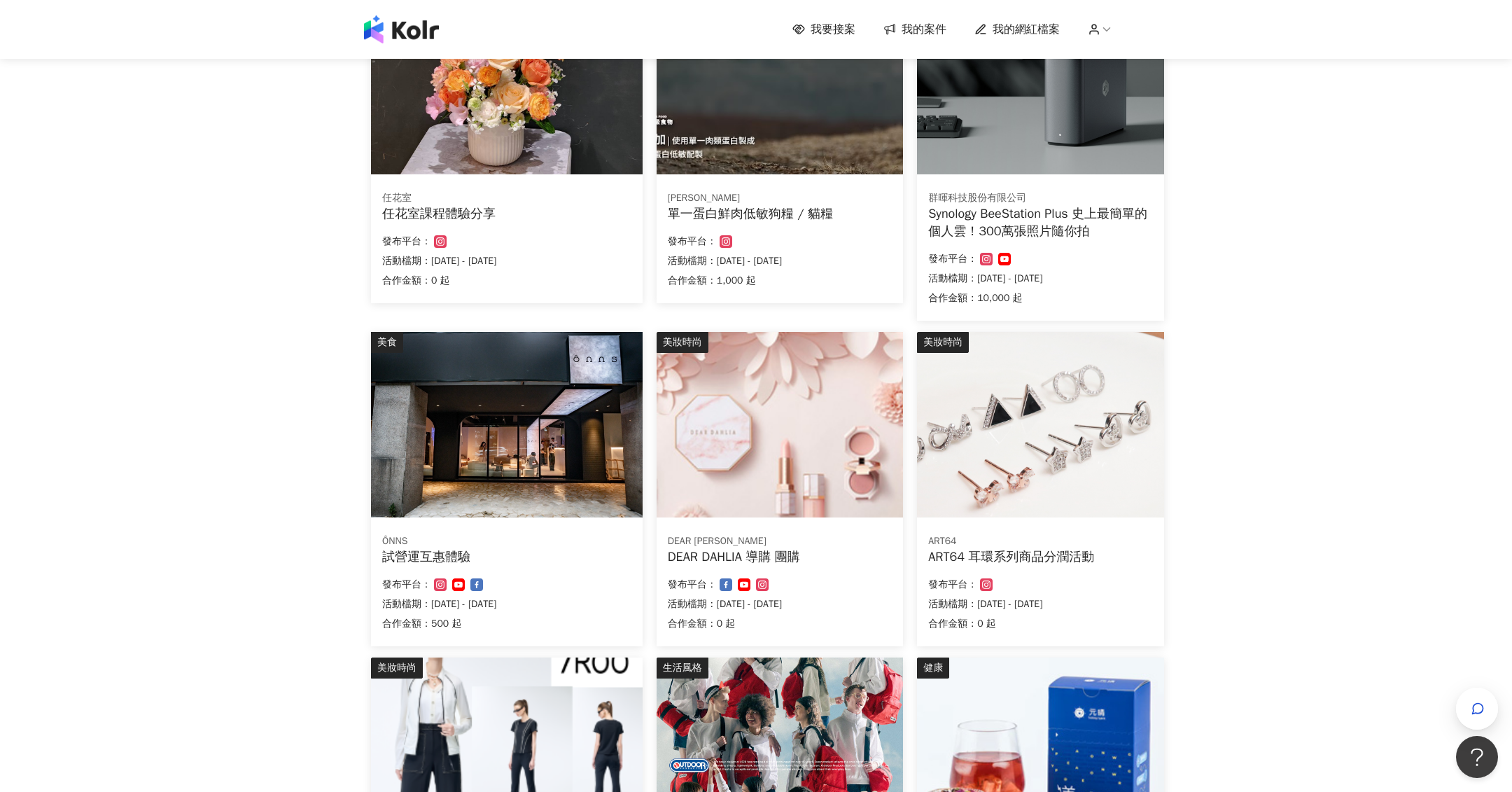 scroll, scrollTop: 686, scrollLeft: 0, axis: vertical 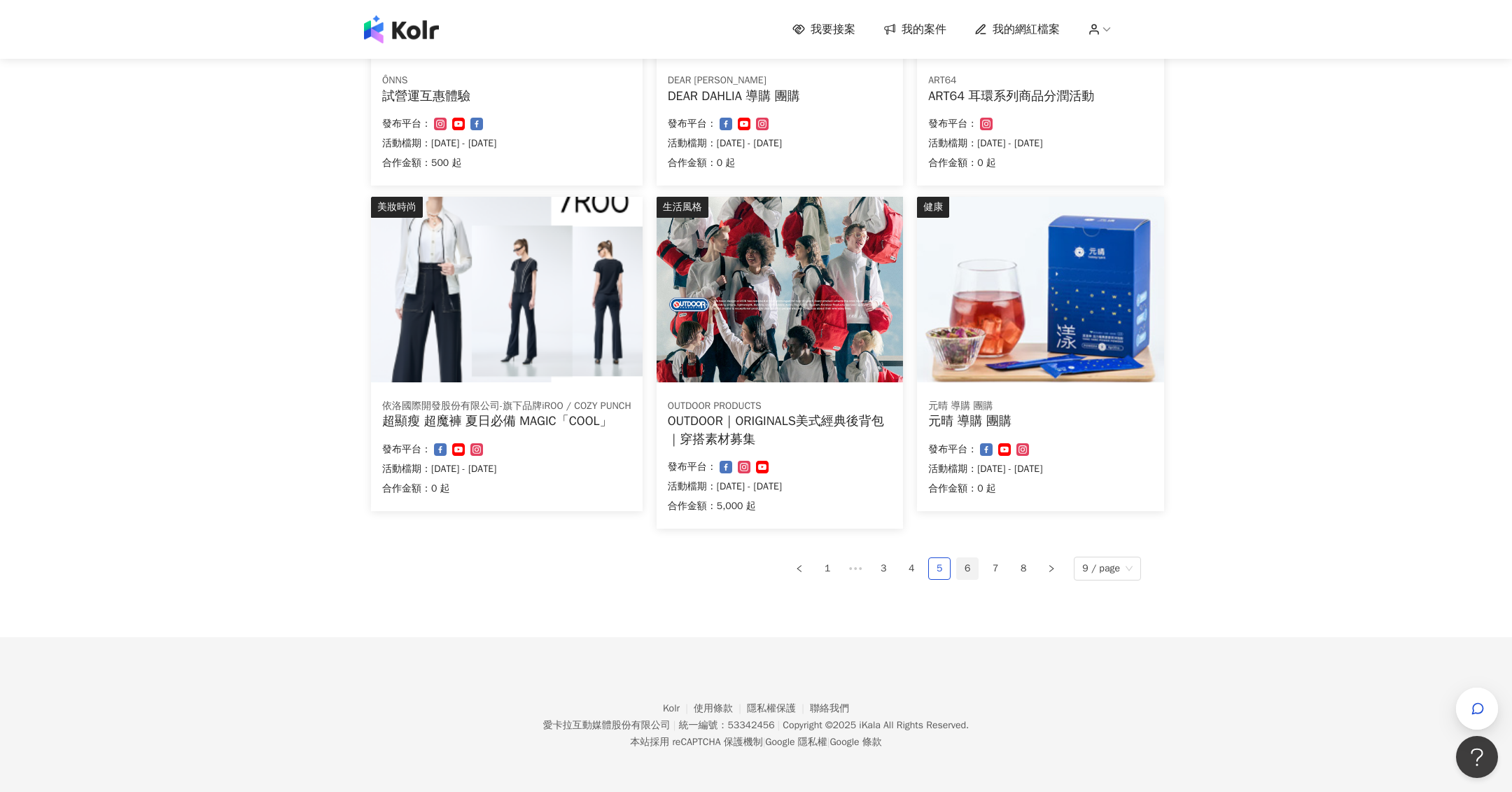click on "6" at bounding box center [967, 569] 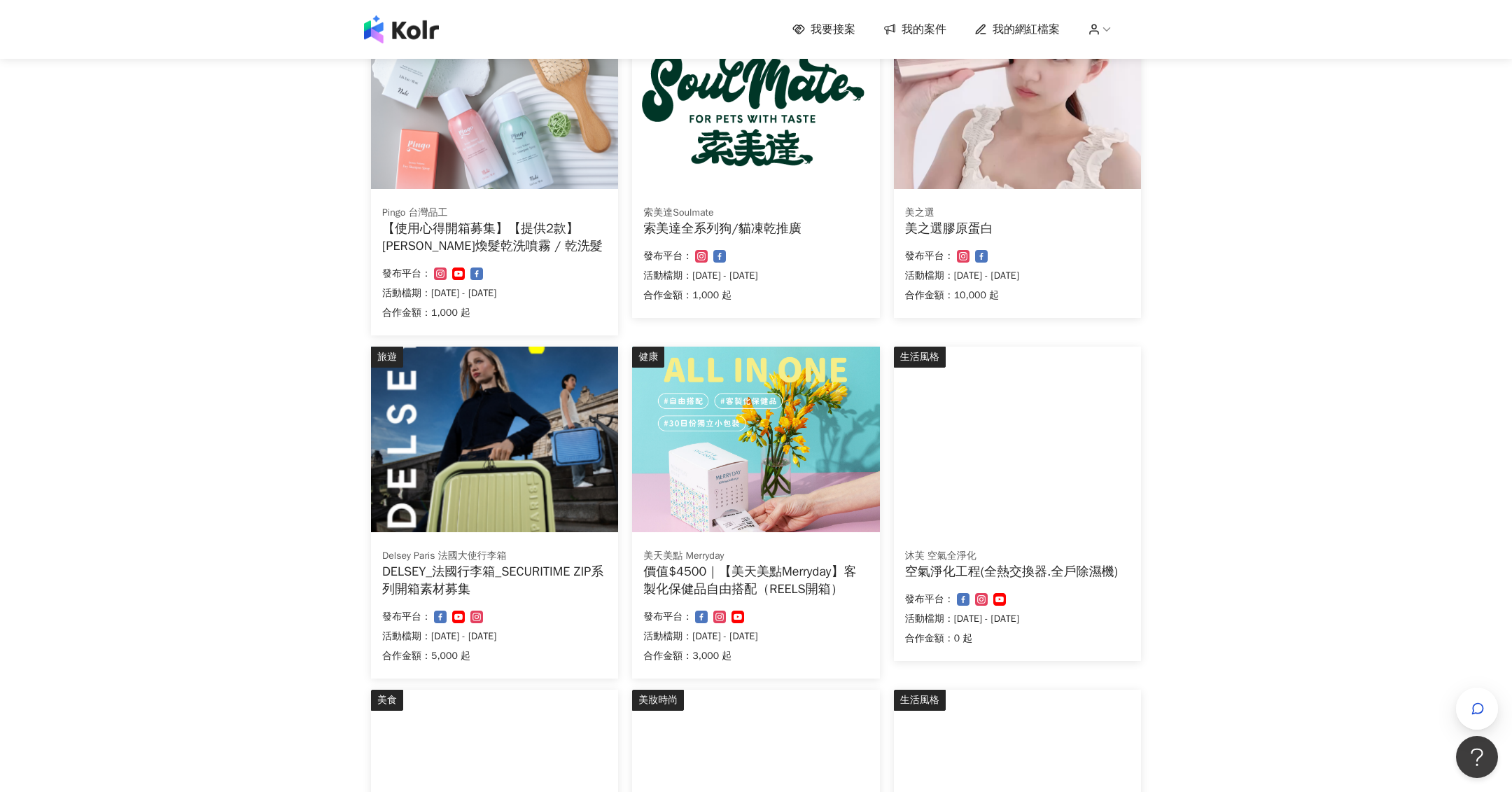 scroll, scrollTop: 532, scrollLeft: 0, axis: vertical 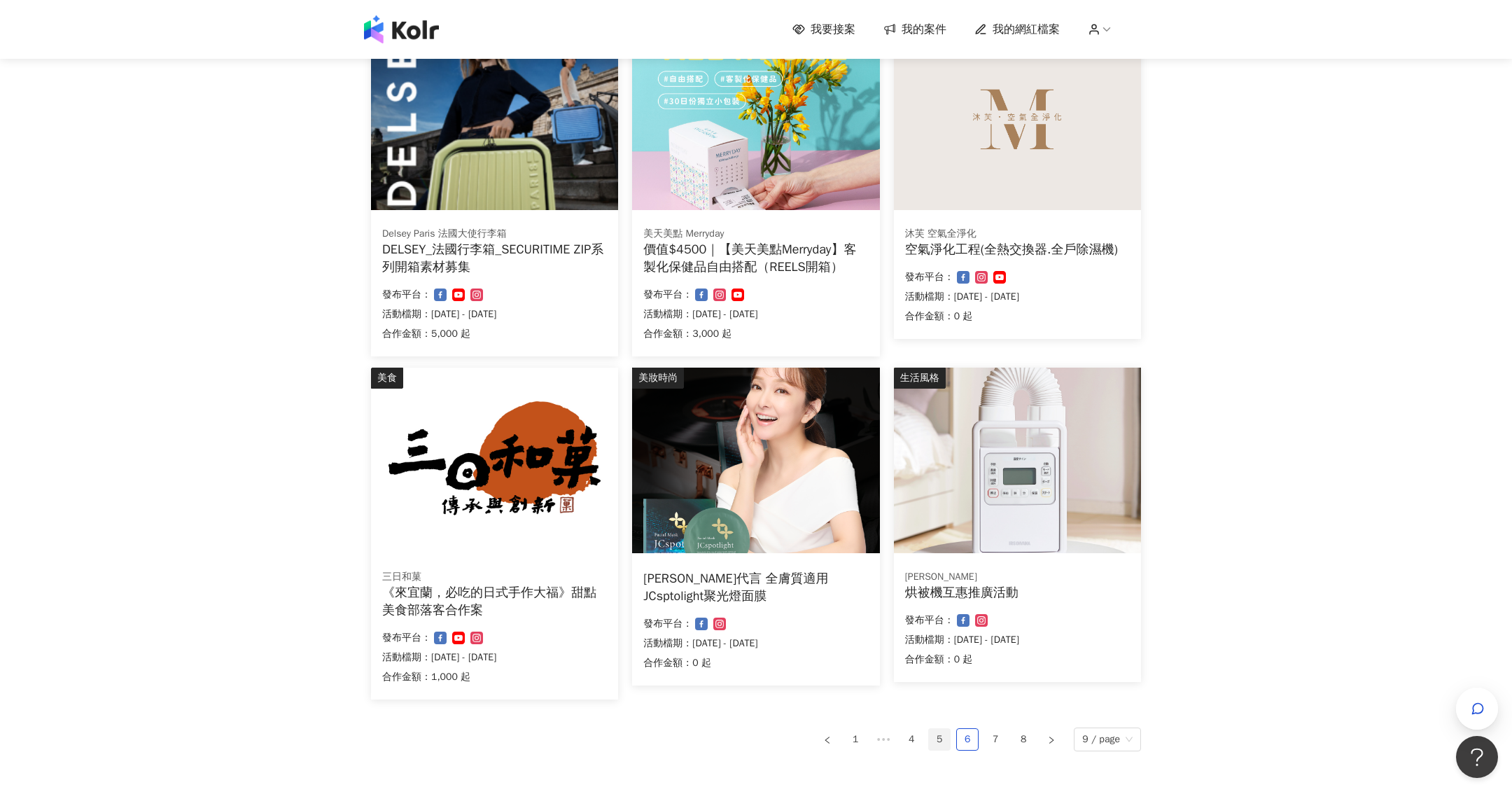click on "5" at bounding box center (939, 739) 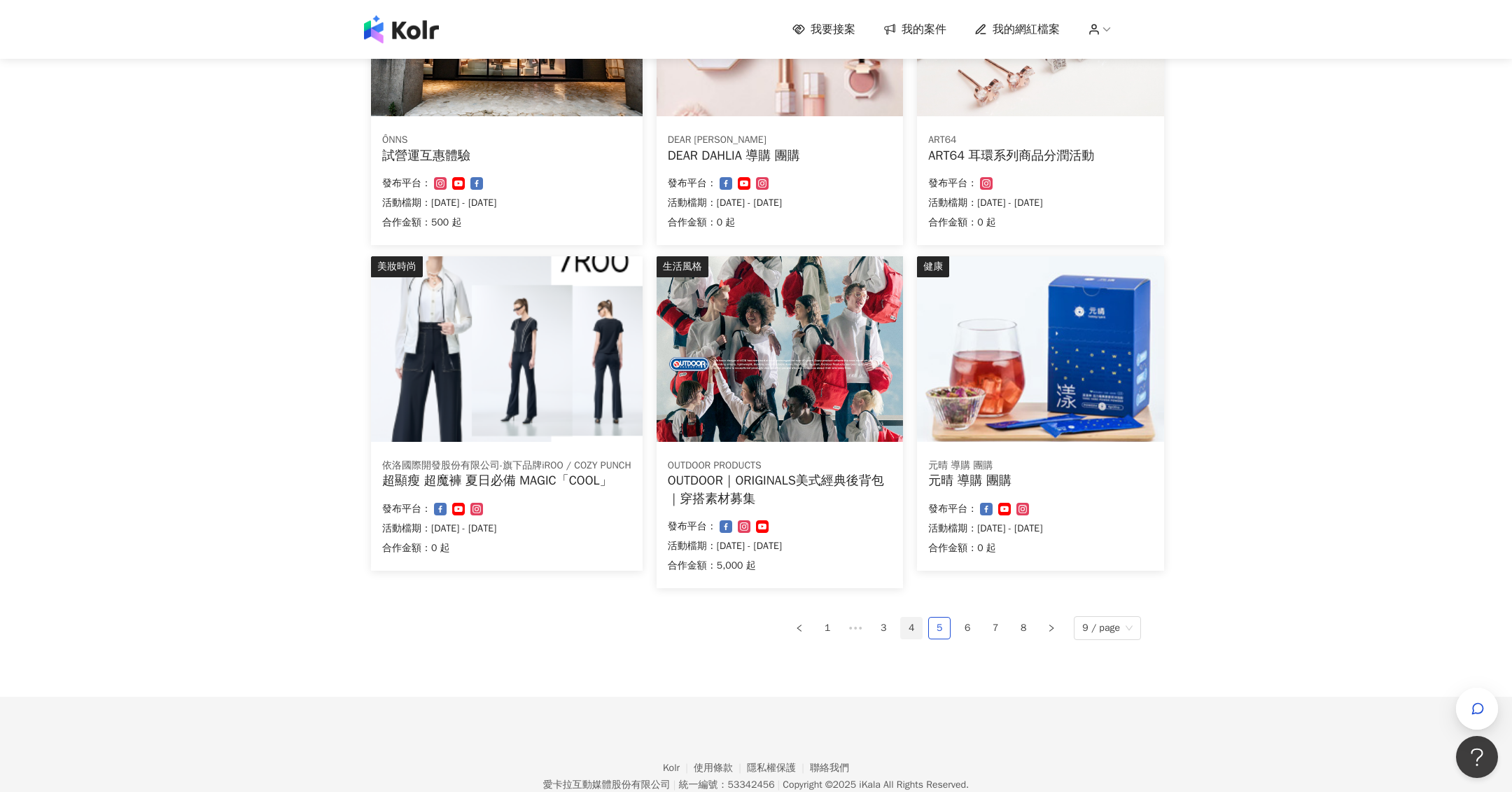 click on "4" at bounding box center (911, 628) 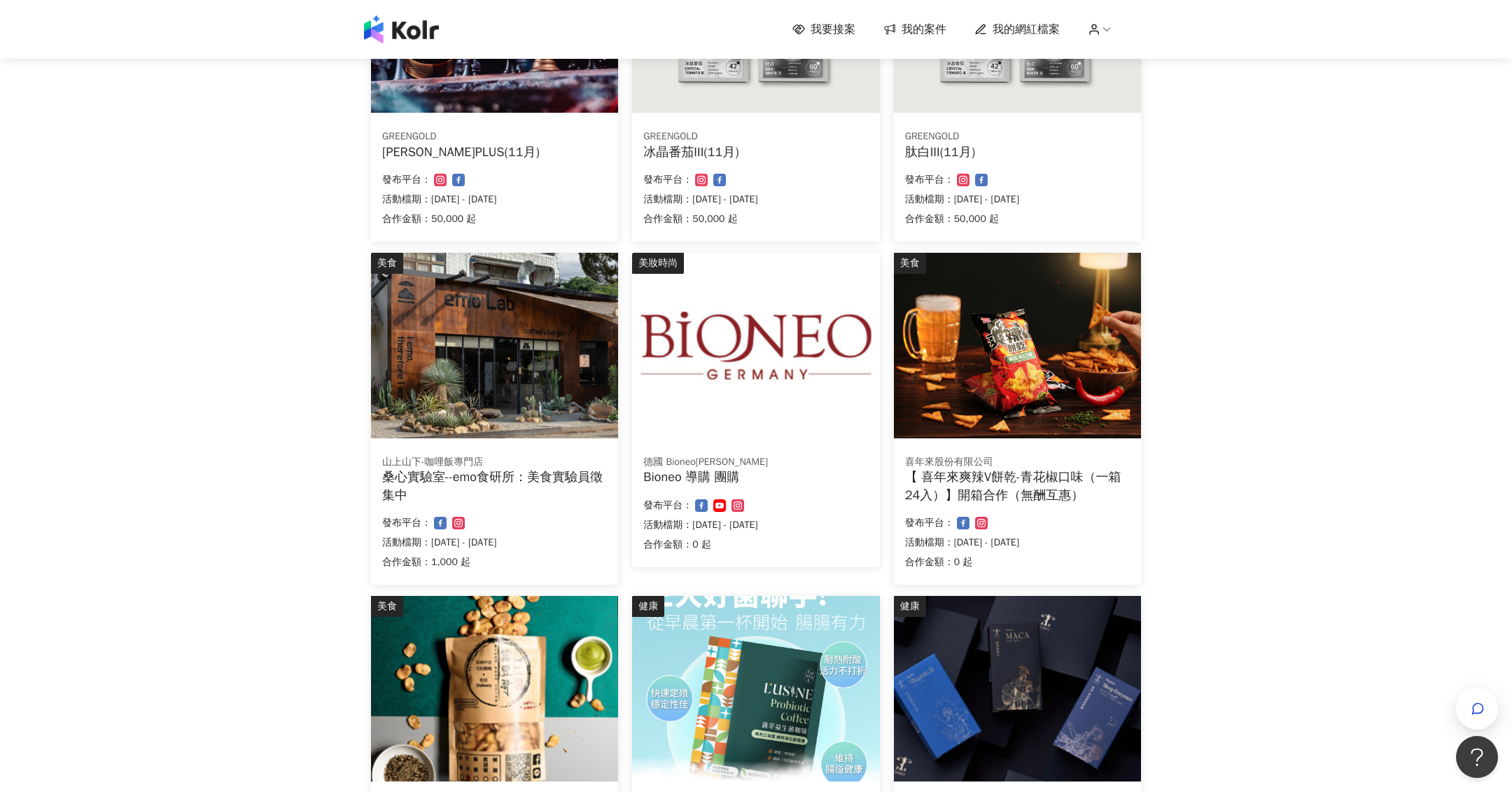 scroll, scrollTop: 87, scrollLeft: 0, axis: vertical 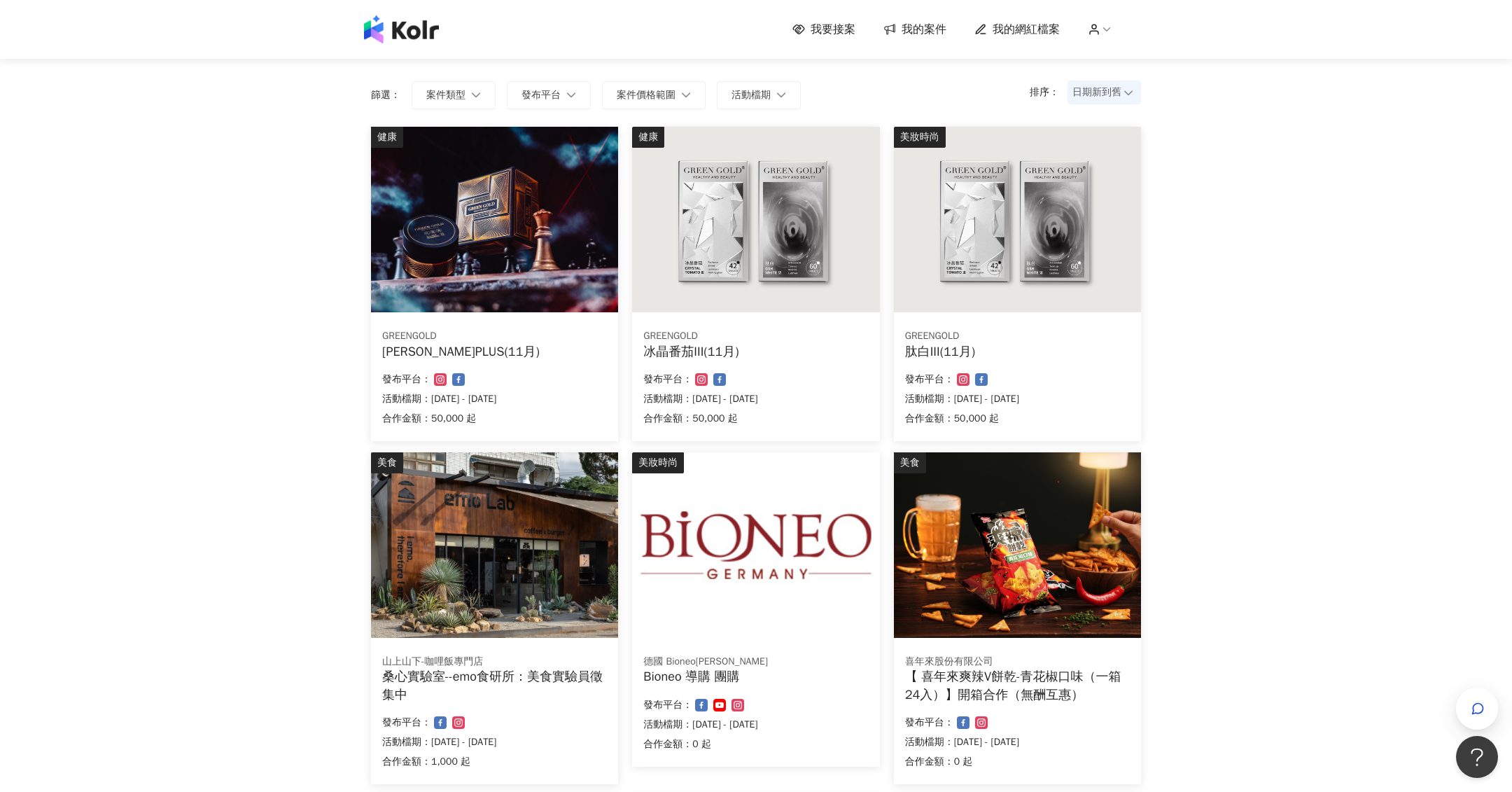 click at bounding box center (755, 219) 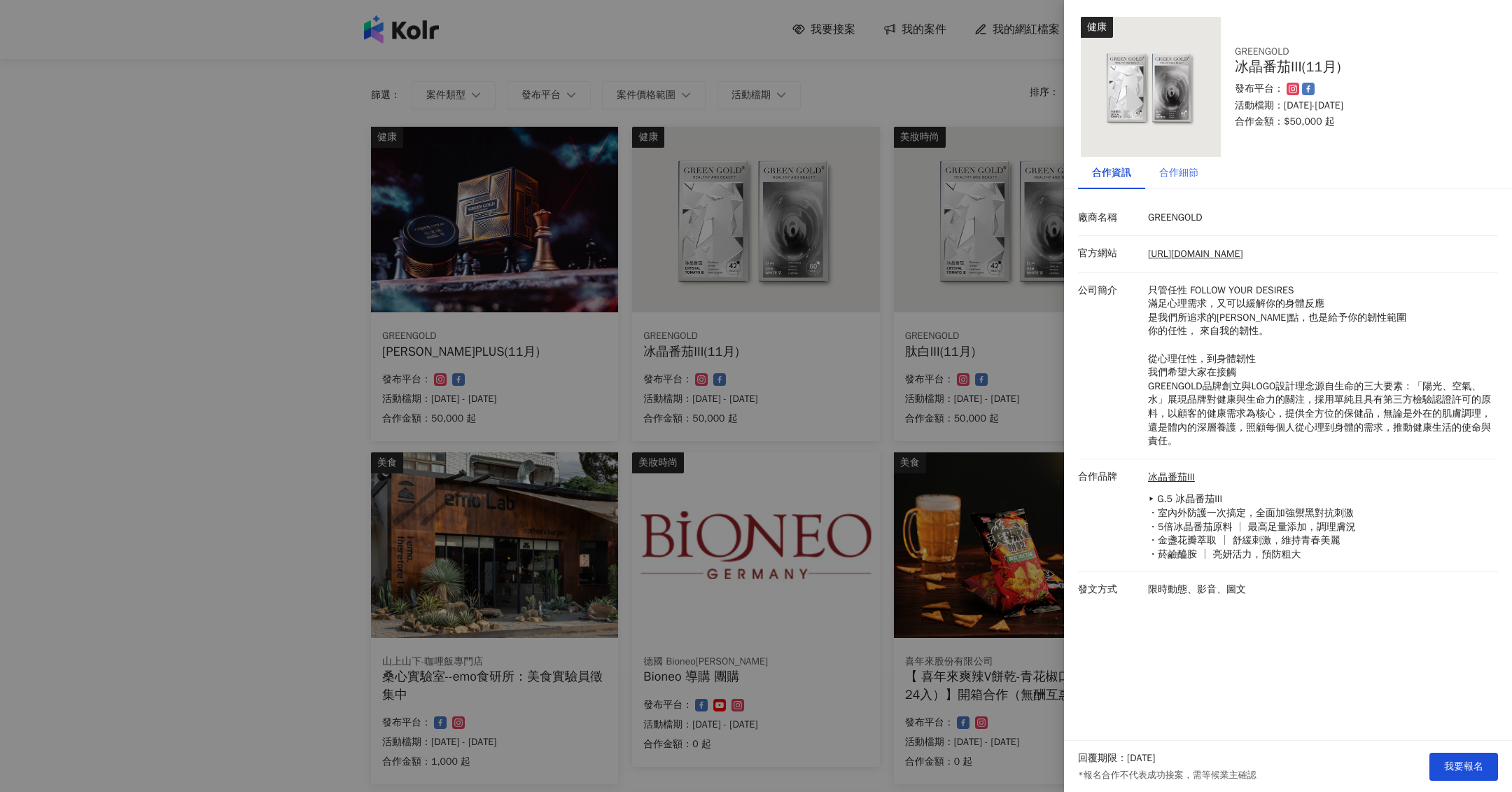 click on "合作細節" at bounding box center [1179, 173] 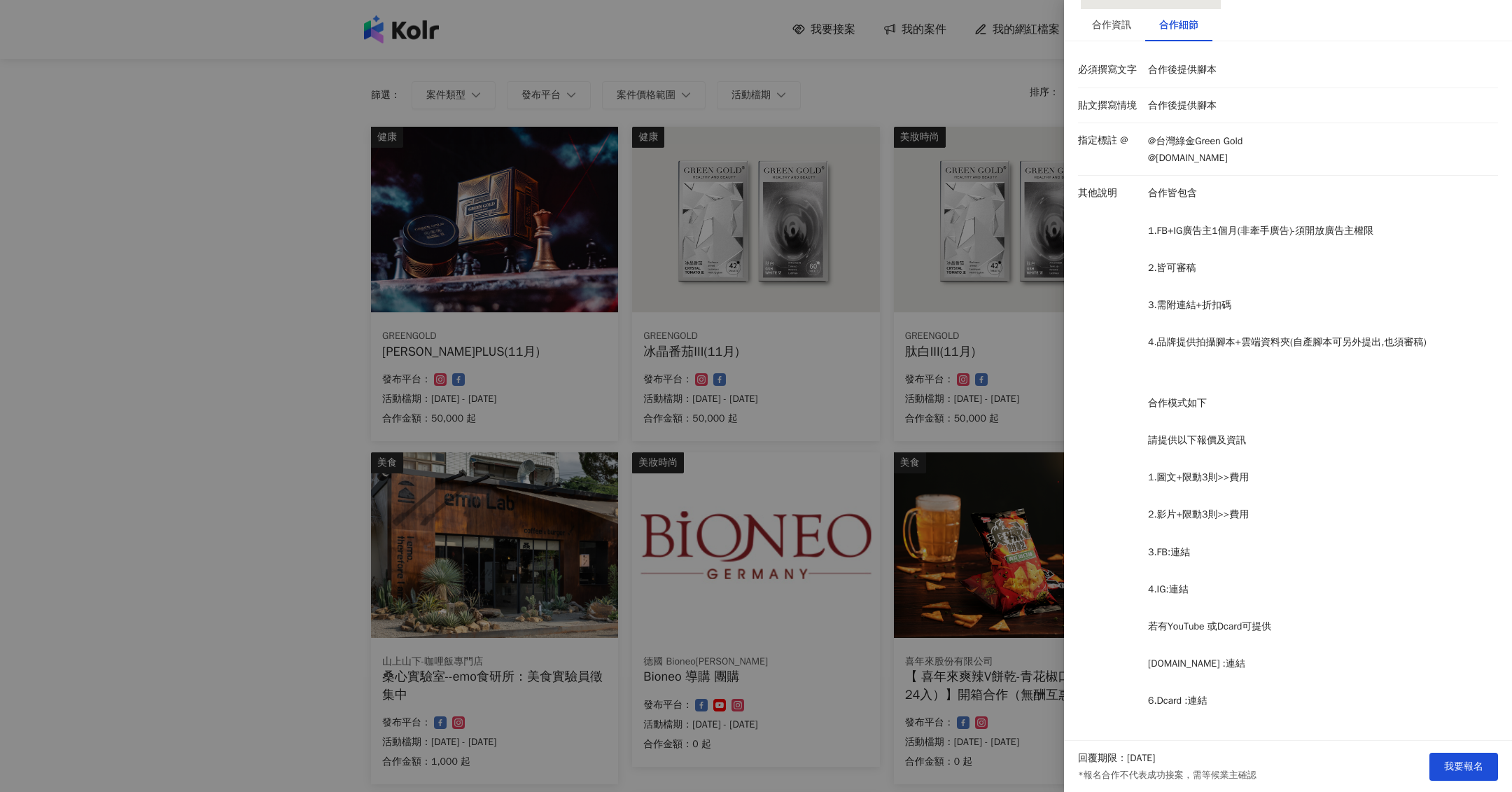 scroll, scrollTop: 0, scrollLeft: 0, axis: both 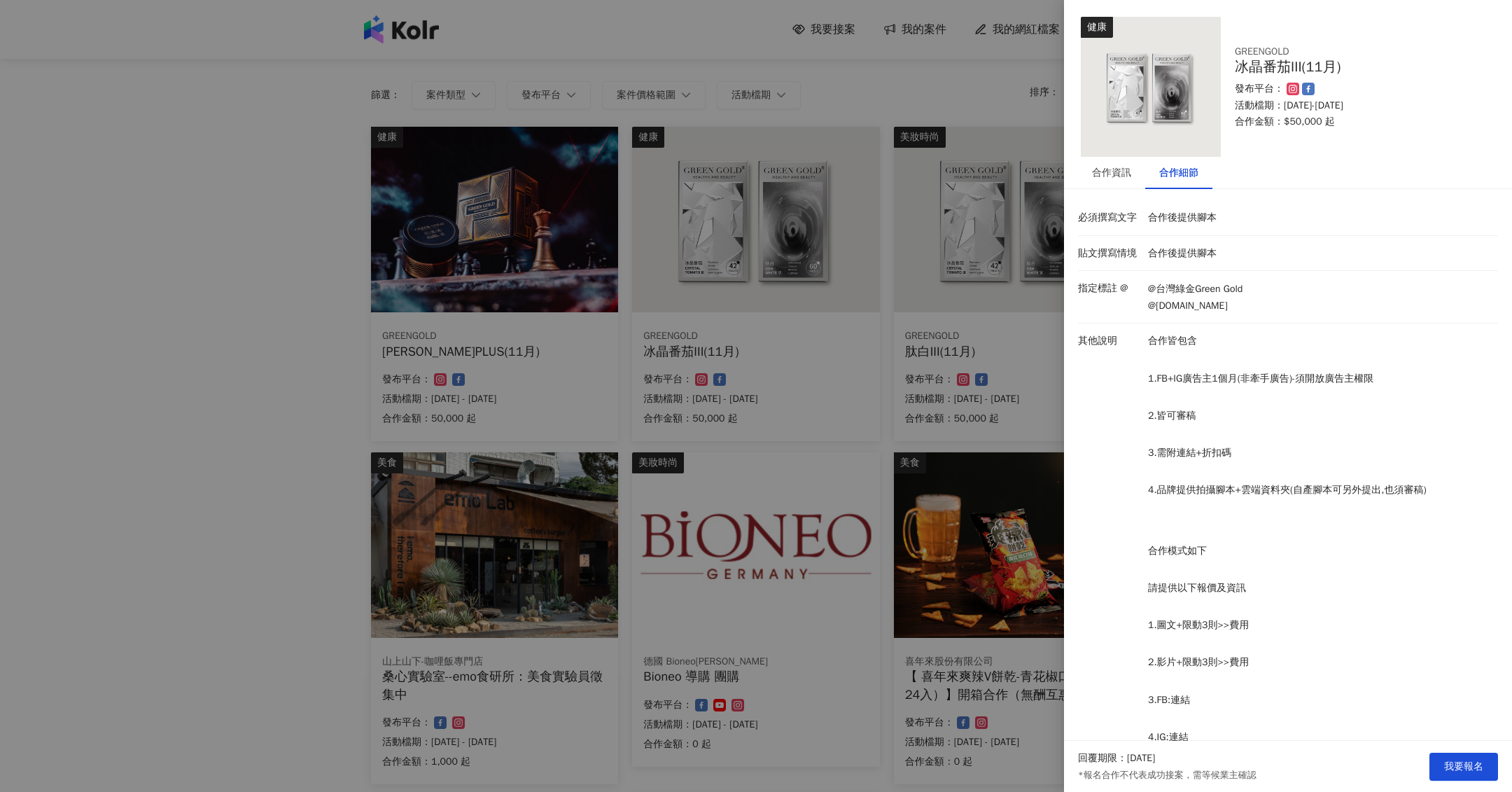 click at bounding box center (756, 396) 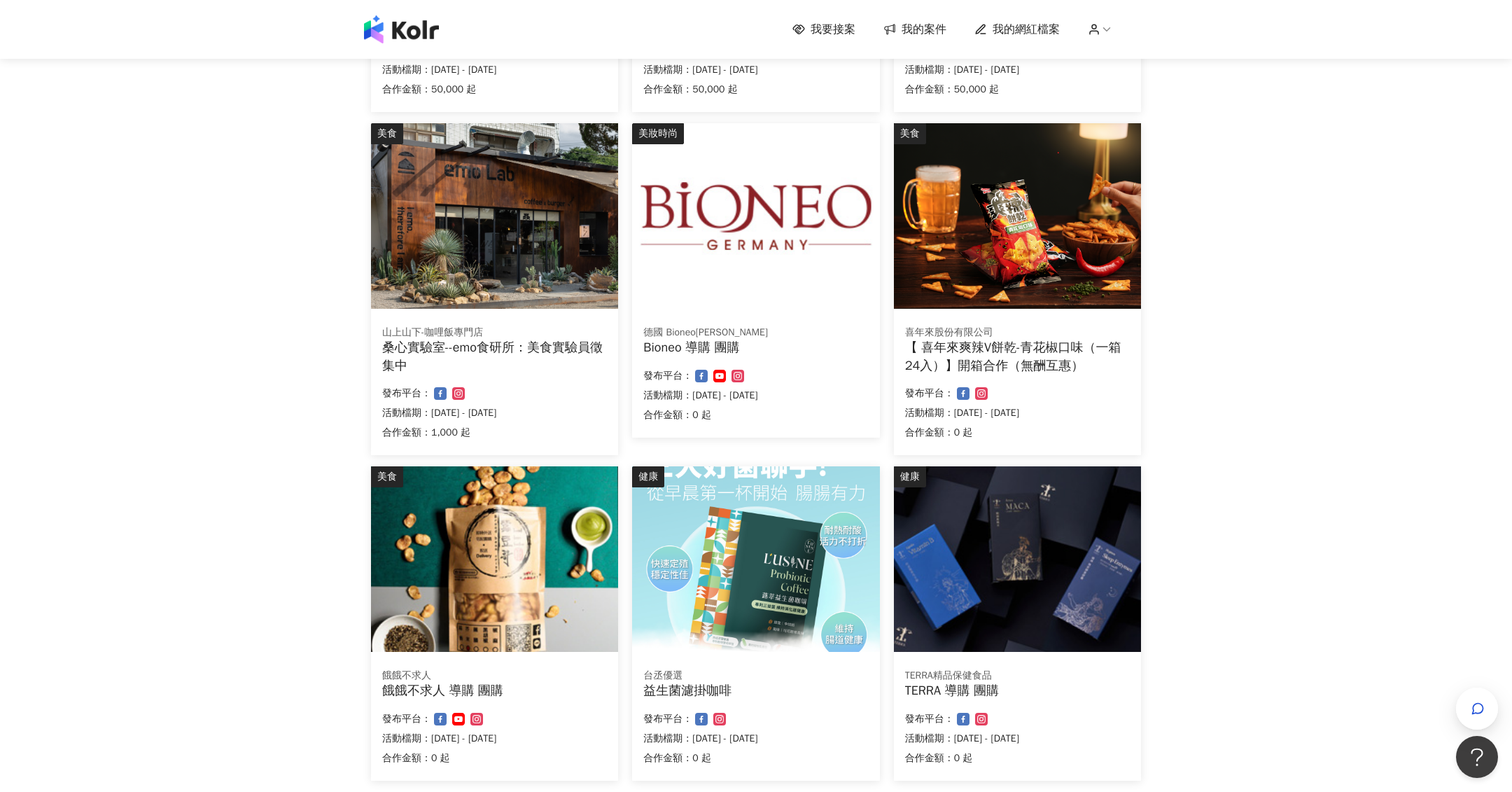 scroll, scrollTop: 668, scrollLeft: 0, axis: vertical 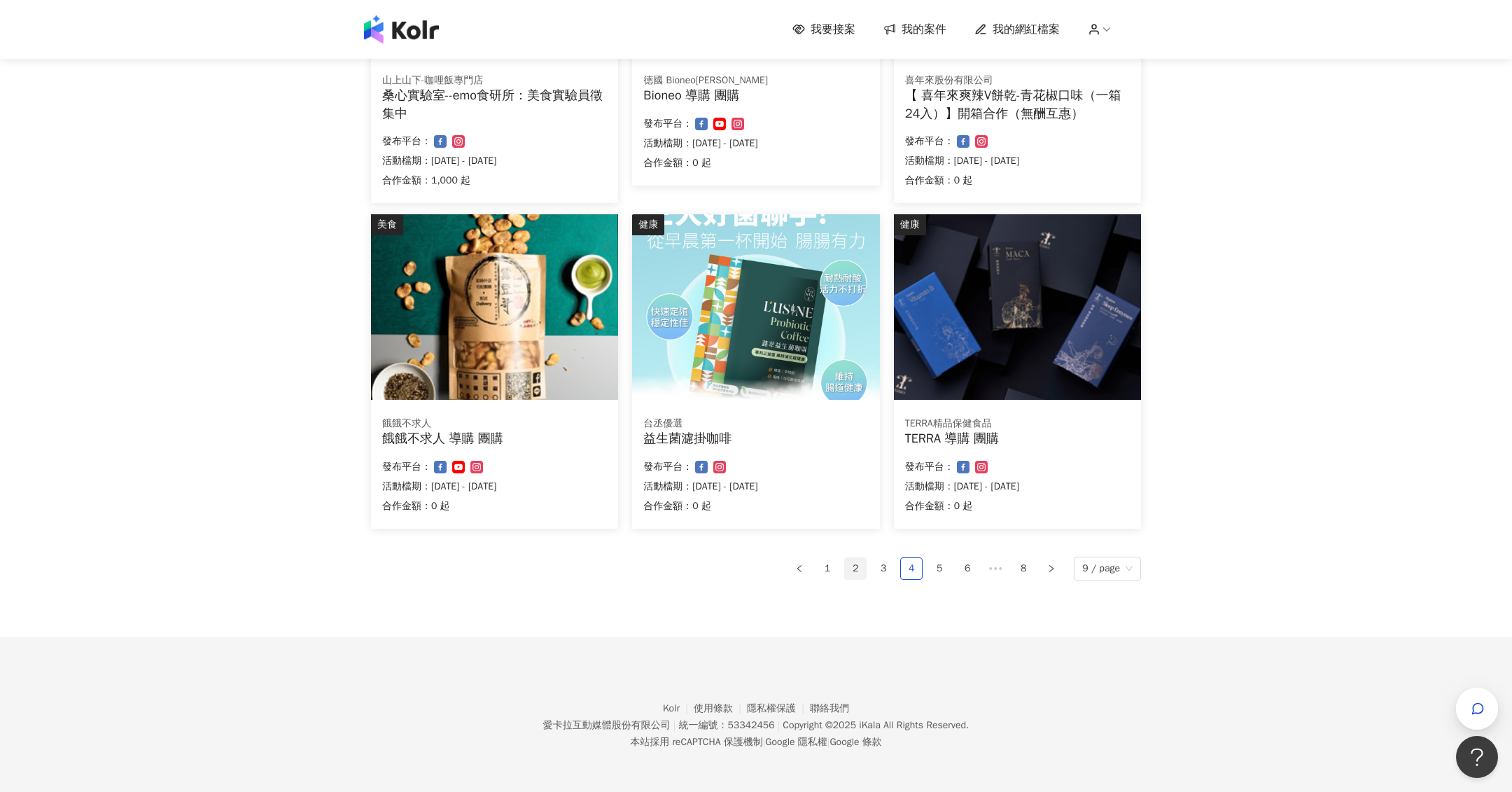 click on "2" at bounding box center [855, 569] 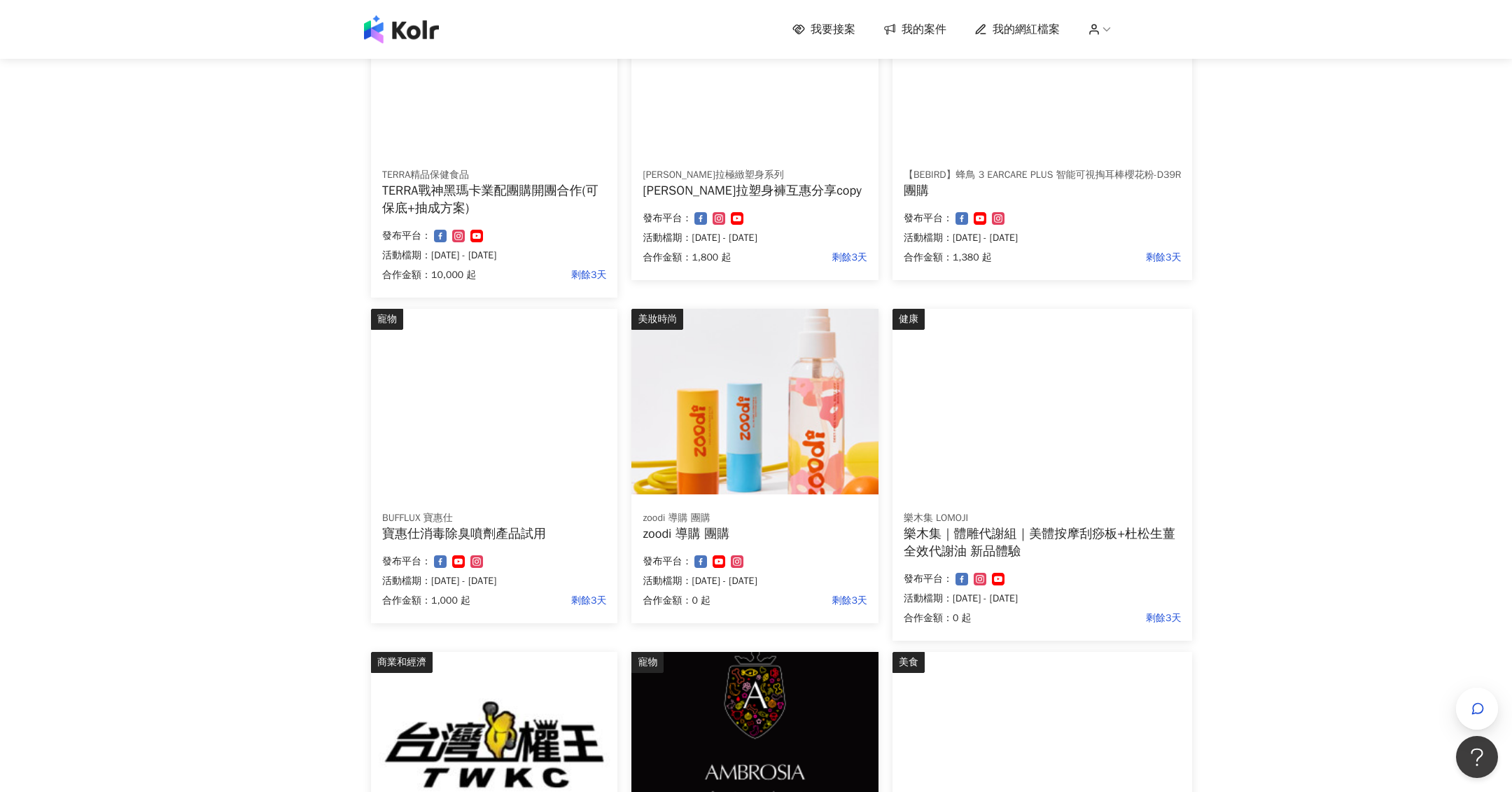 scroll, scrollTop: 368, scrollLeft: 0, axis: vertical 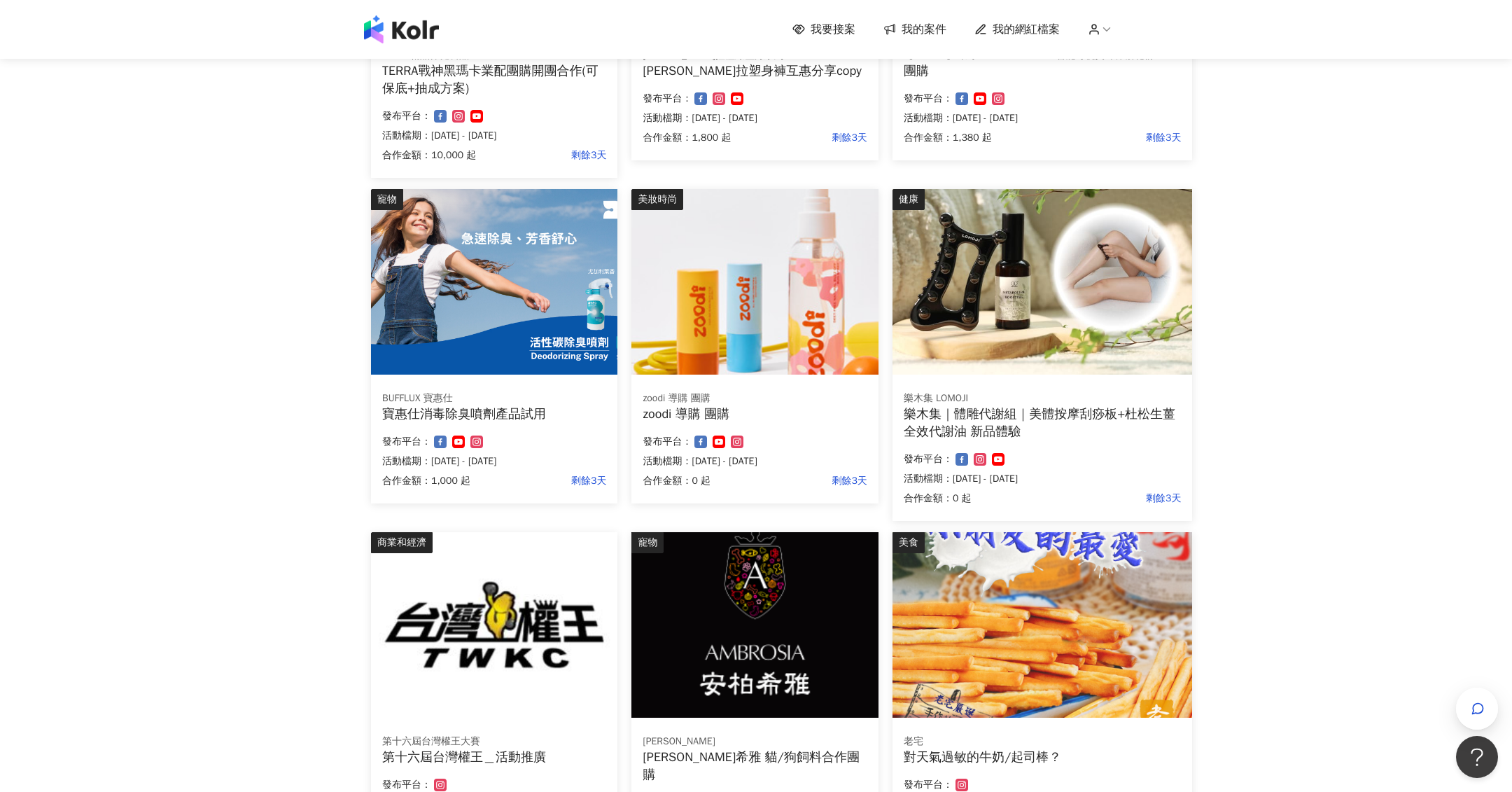 click at bounding box center (1042, 282) 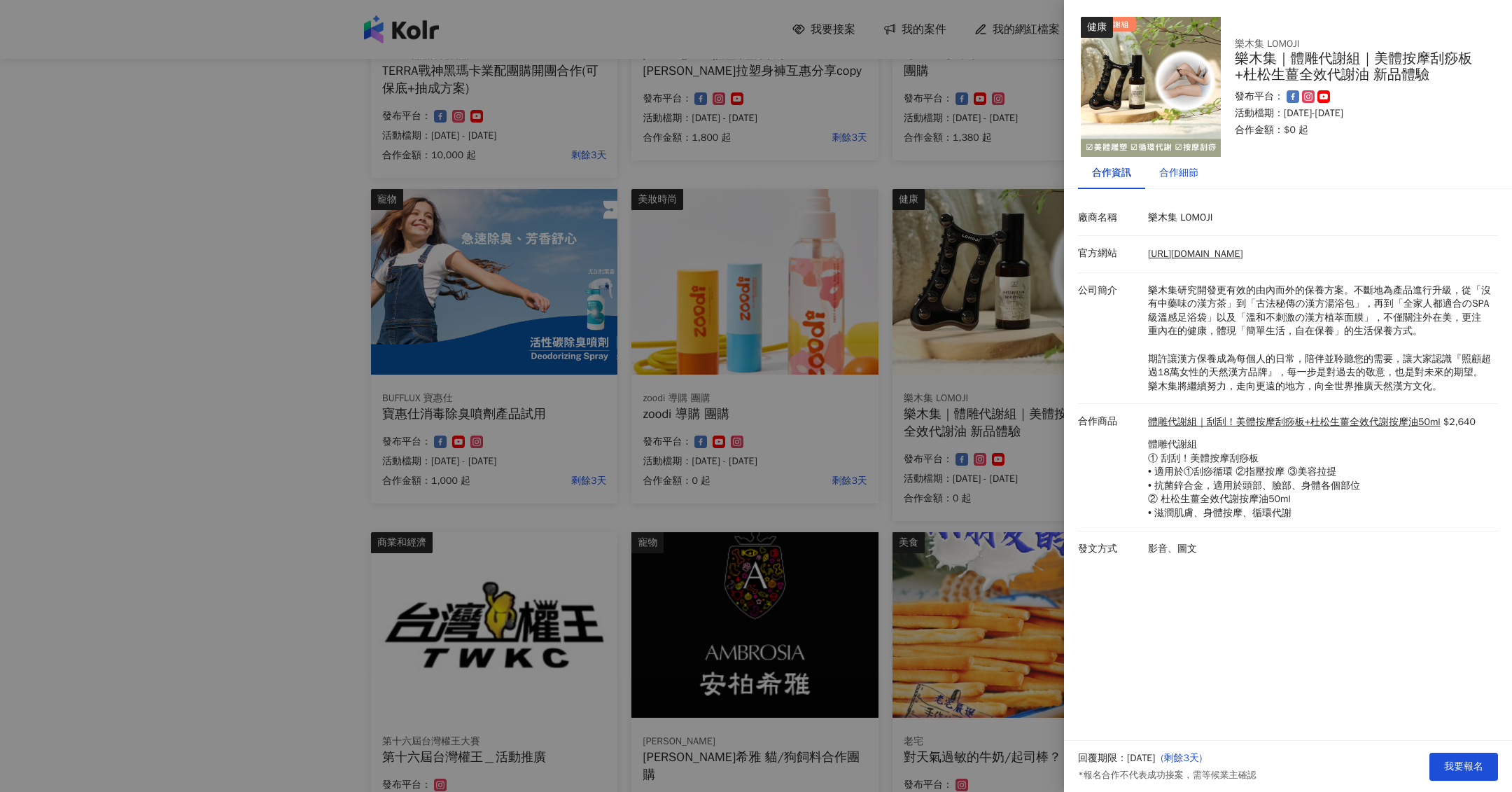 click on "合作細節" at bounding box center [1179, 173] 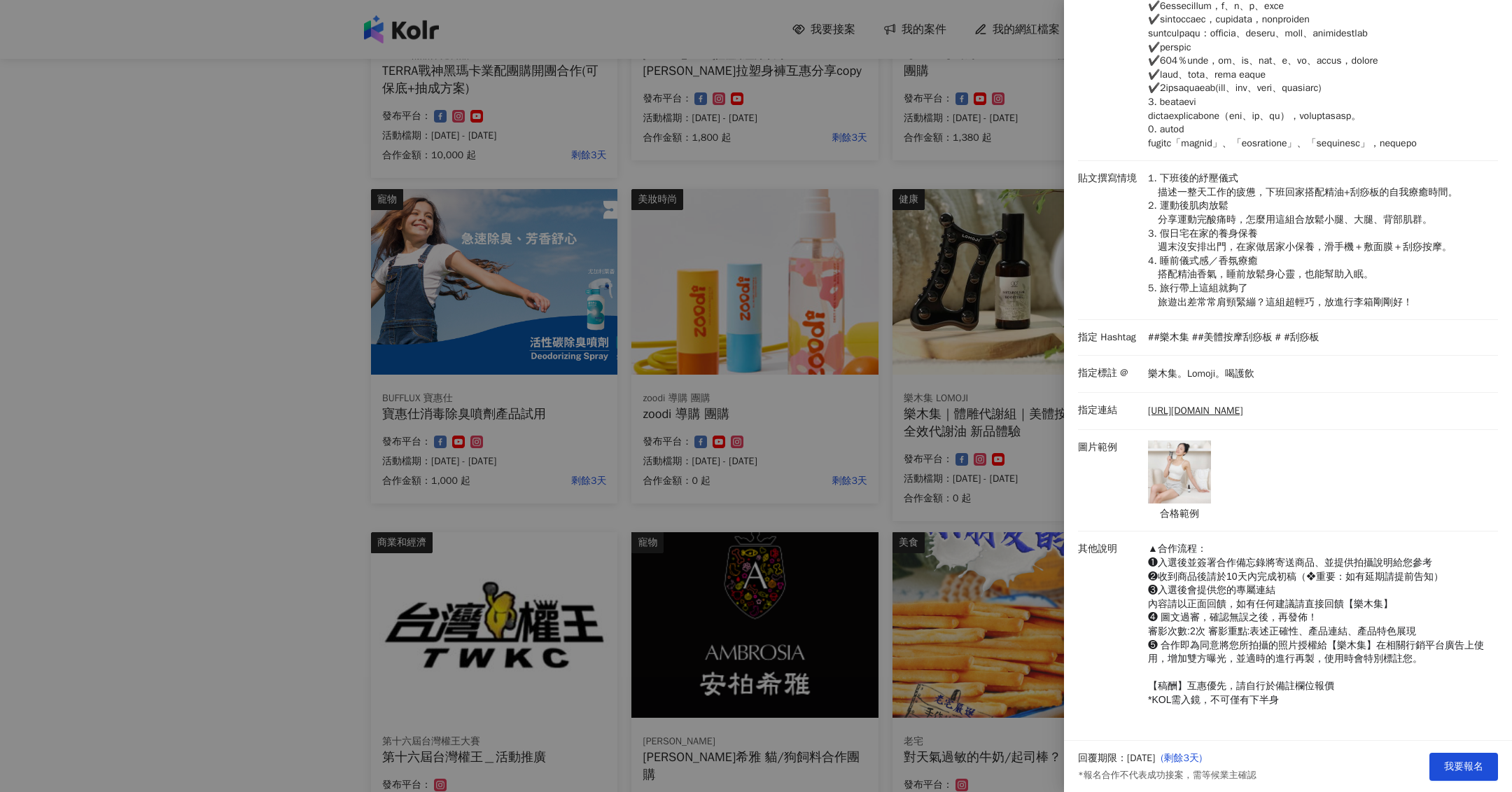 scroll, scrollTop: 0, scrollLeft: 0, axis: both 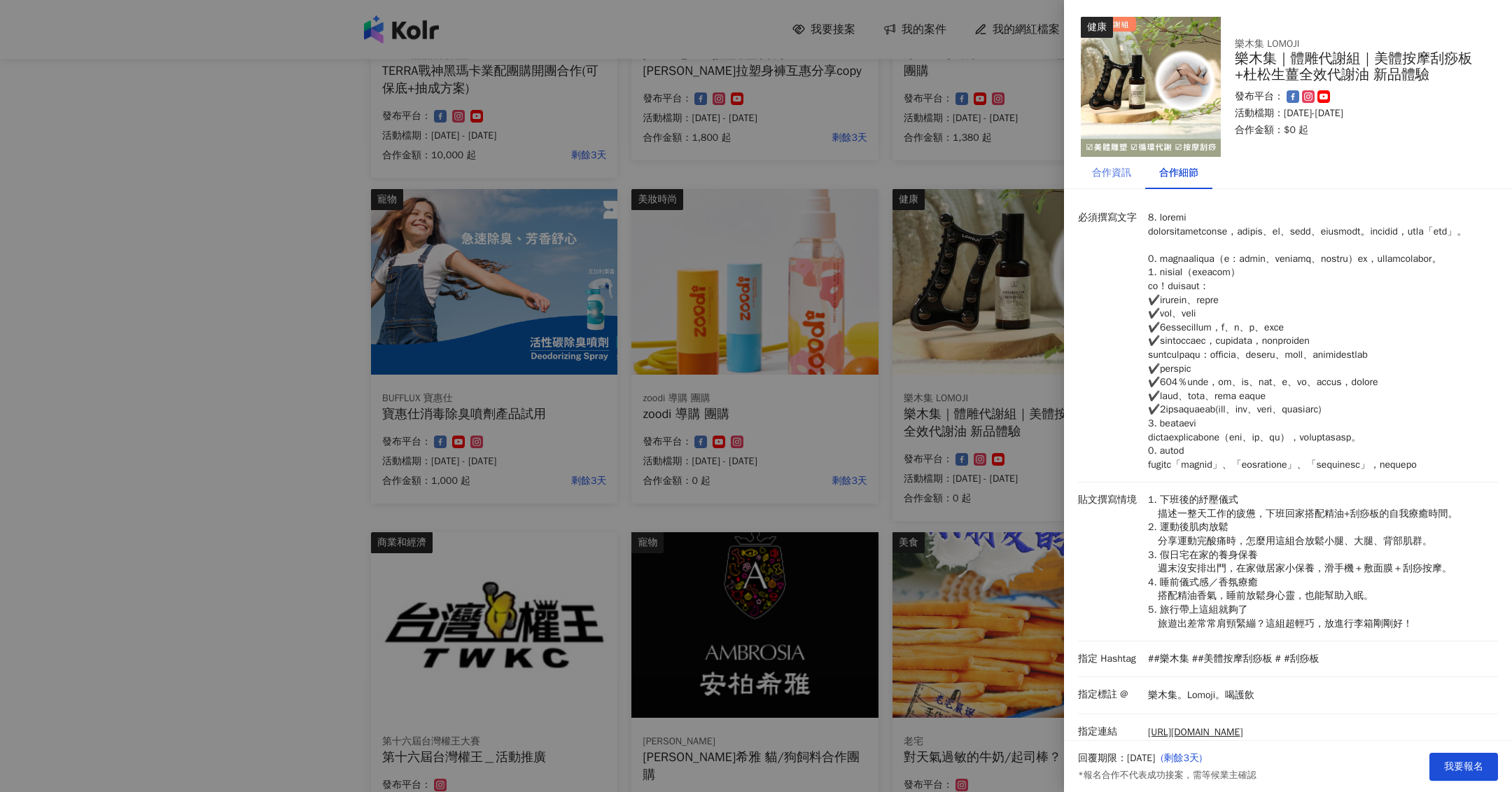 click on "合作資訊" at bounding box center (1112, 173) 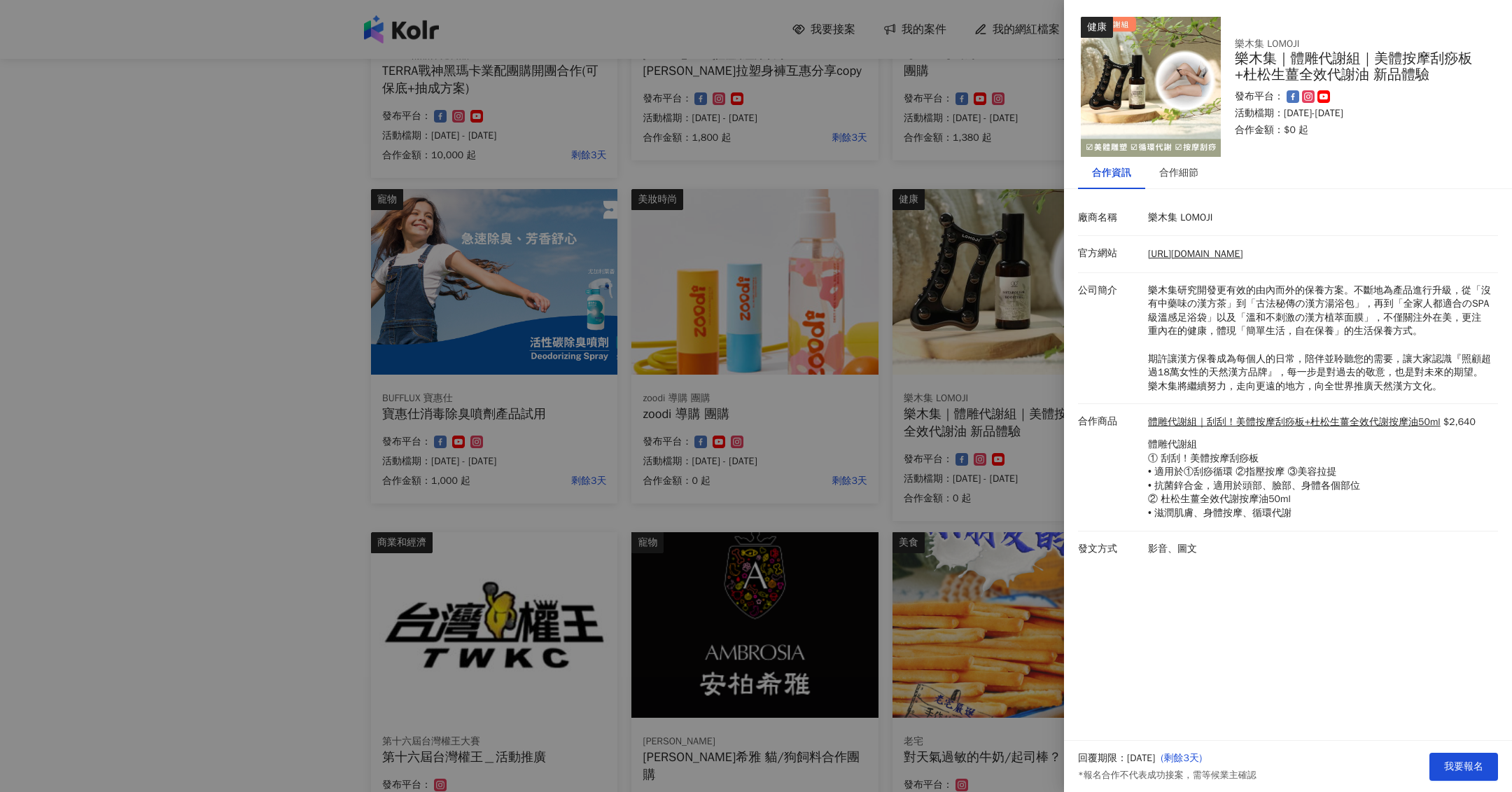 click on "健康 樂木集 LOMOJI 樂木集｜體雕代謝組｜美體按摩刮痧板+杜松生薑全效代謝油 新品體驗 發布平台： 活動檔期：[DATE]-[DATE] 合作金額： $0 起 合作資訊 合作細節 廠商名稱 樂木集 LOMOJI 官方網站 [URL][DOMAIN_NAME] 公司簡介 樂木集研究開發更有效的由內而外的保養方案。不斷地為產品進行升級，從「沒有中藥味の漢方茶」到「古法秘傳の漢方湯浴包」，再到「全家人都適合のSPA級溫感足浴袋」以及「溫和不刺激の漢方植萃面膜」，不僅關注外在美，更注重內在的健康，體現「簡單生活，自在保養」的生活保養方式。
期許讓漢方保養成為每個人的日常，陪伴並聆聽您的需要，讓大家認識『照顧超過18萬女性的天然漢方品牌』，每一步是對過去的敬意，也是對未來的期望。樂木集將繼續努力，走向更遠的地方，向全世界推廣天然漢方文化。 合作商品 $2,640 發文方式" at bounding box center [1288, 370] 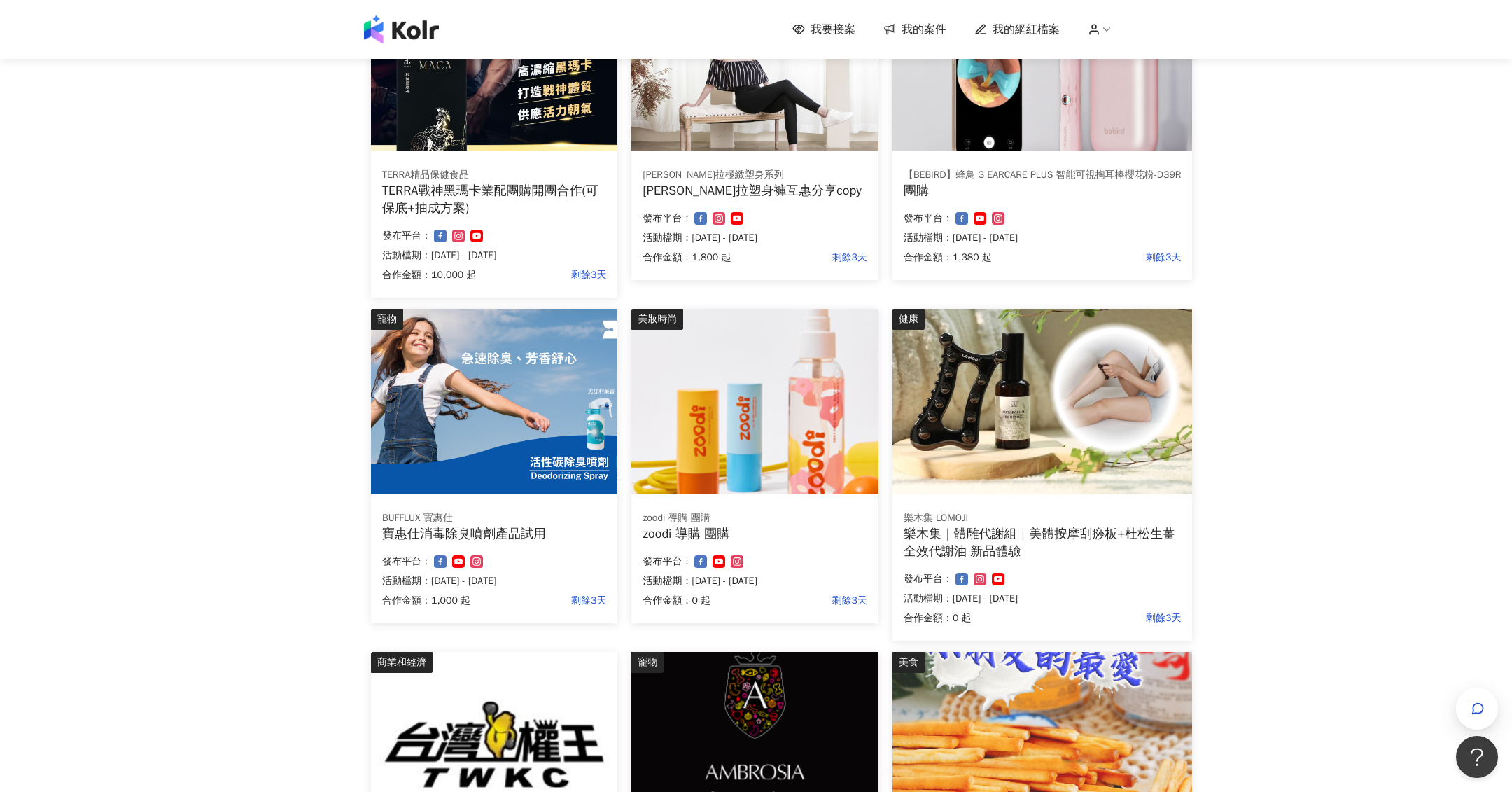 scroll, scrollTop: 247, scrollLeft: 0, axis: vertical 